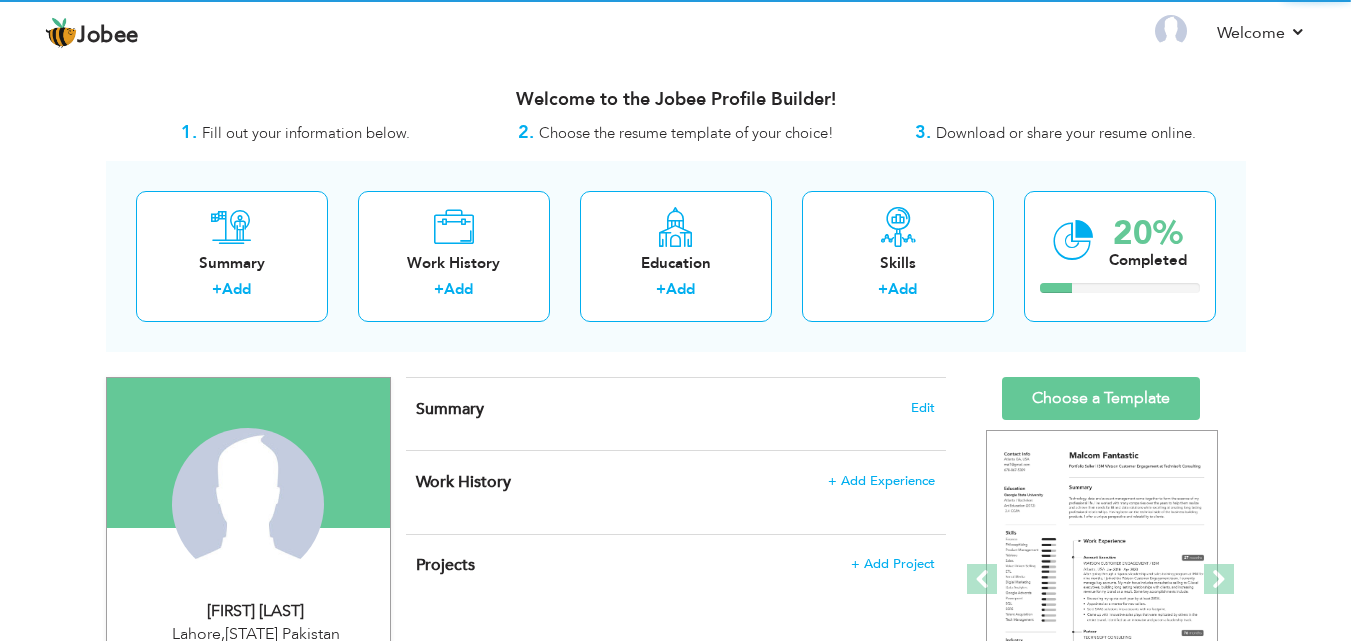 scroll, scrollTop: 0, scrollLeft: 0, axis: both 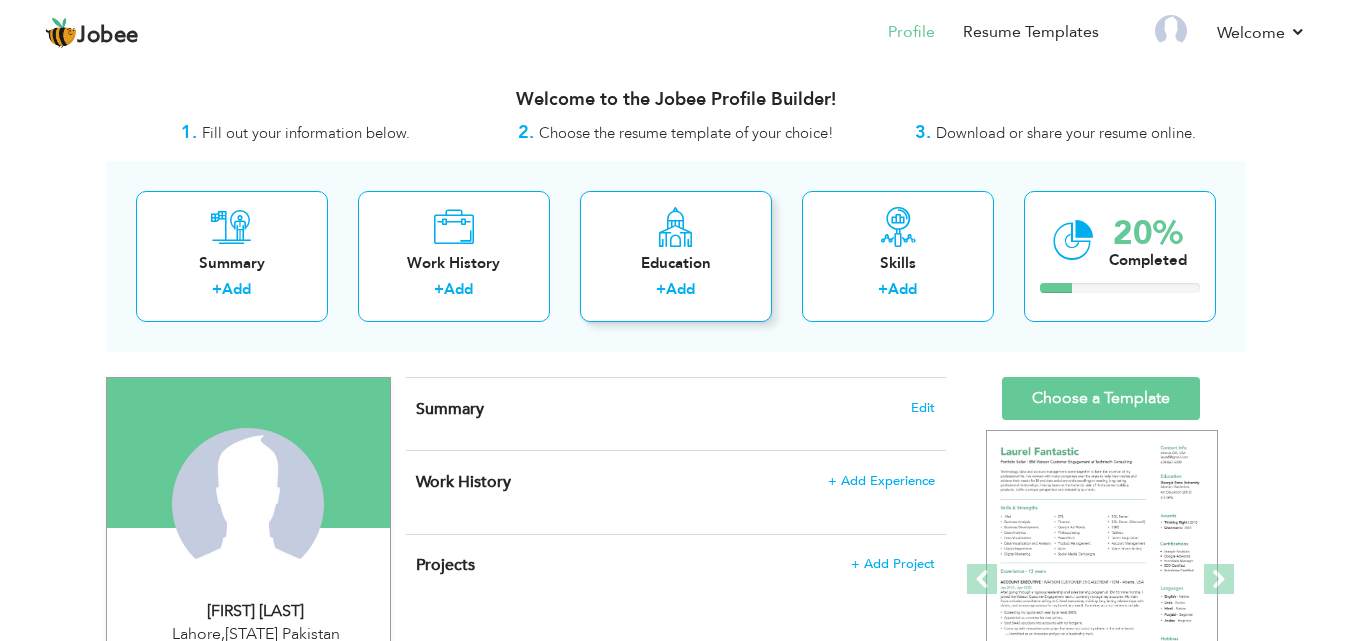 click on "Education" at bounding box center [676, 263] 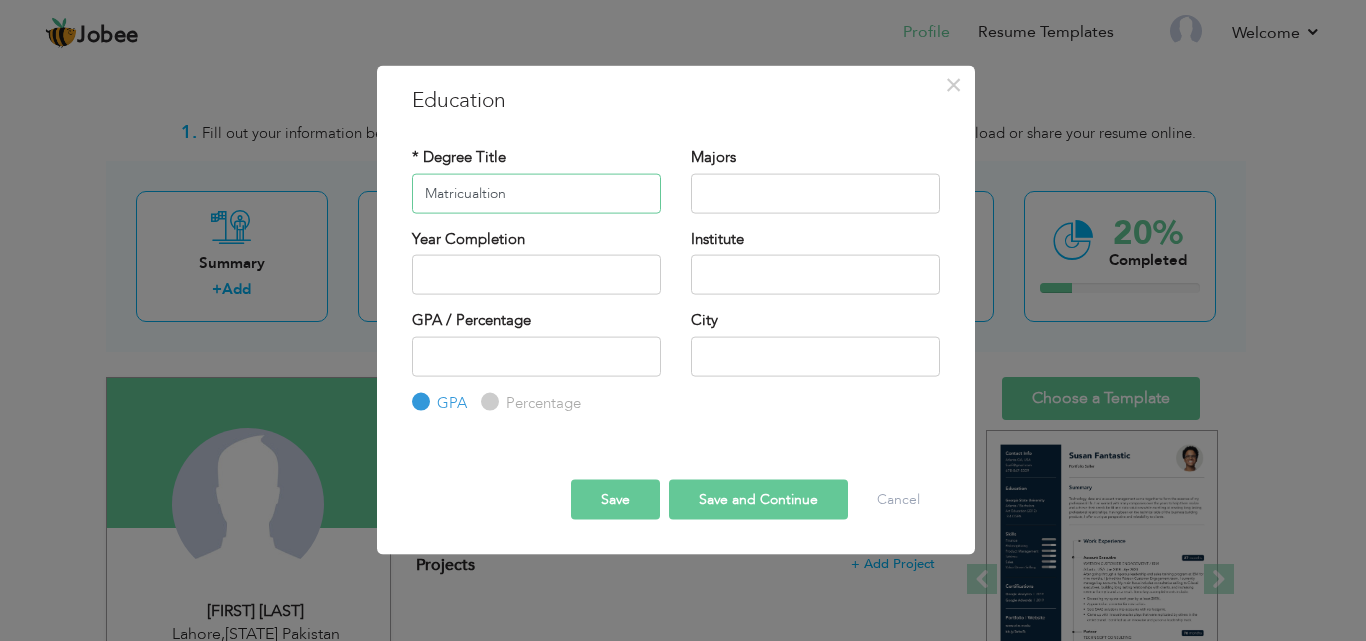 type on "Matricualtion" 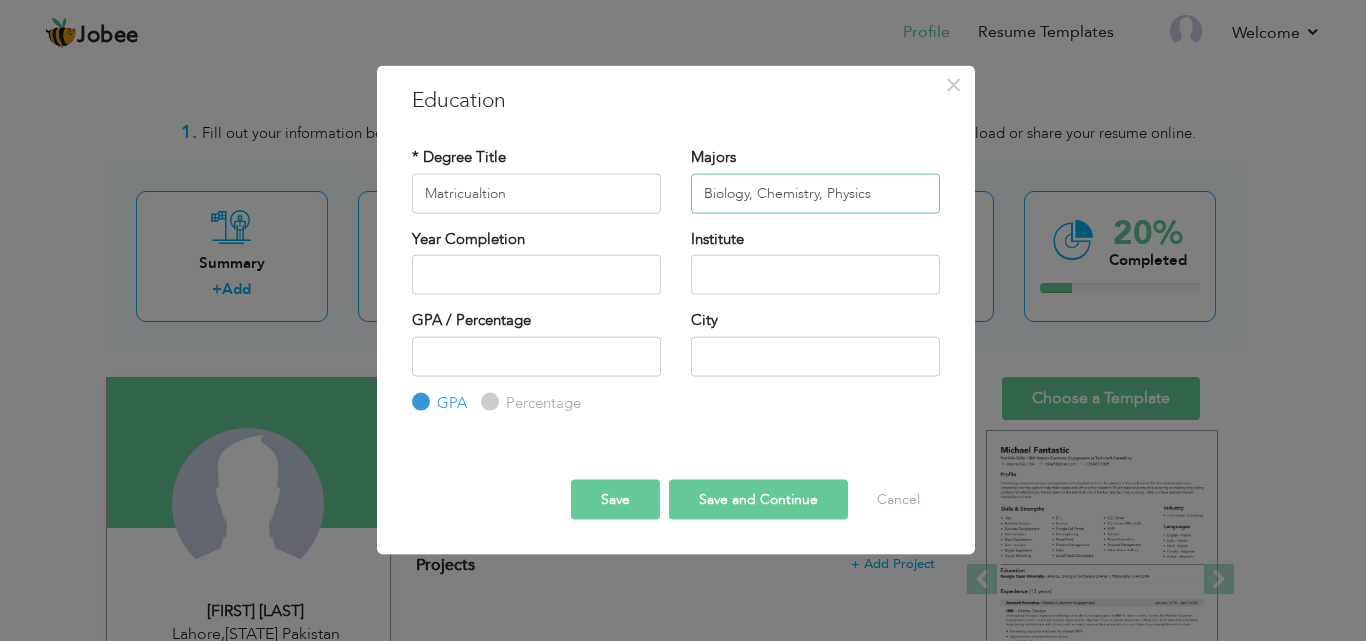 type on "Biology, Chemistry, Physics" 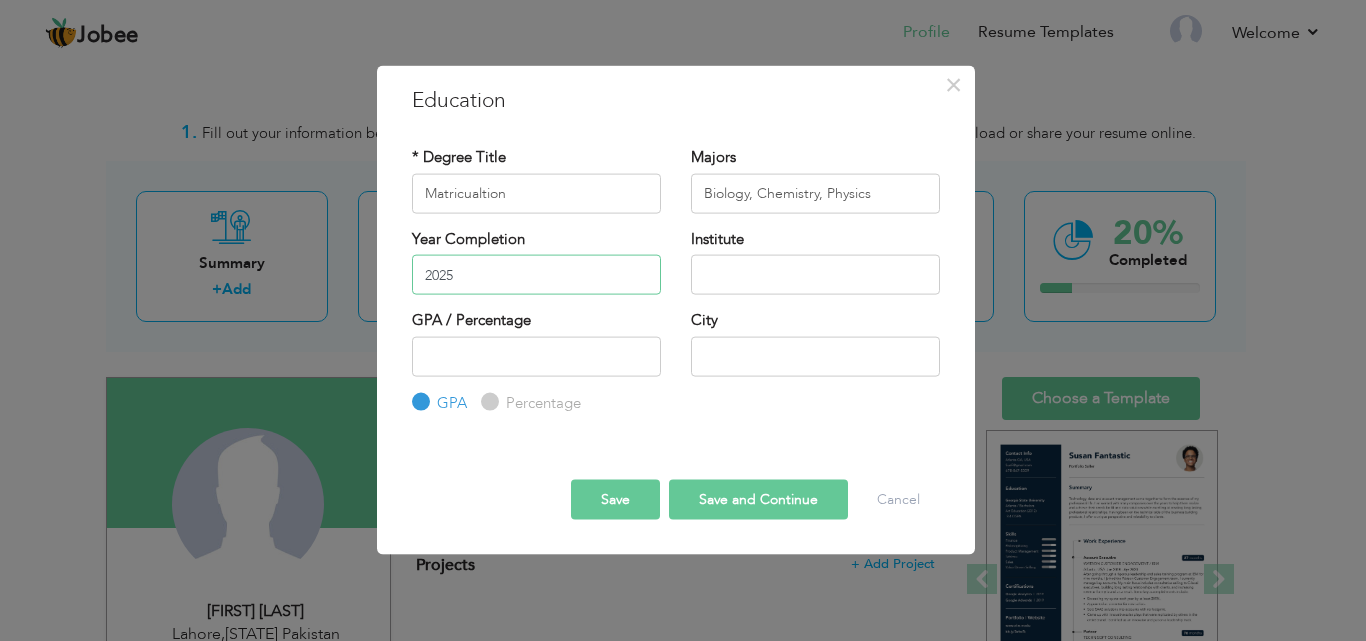 click on "2025" at bounding box center (536, 275) 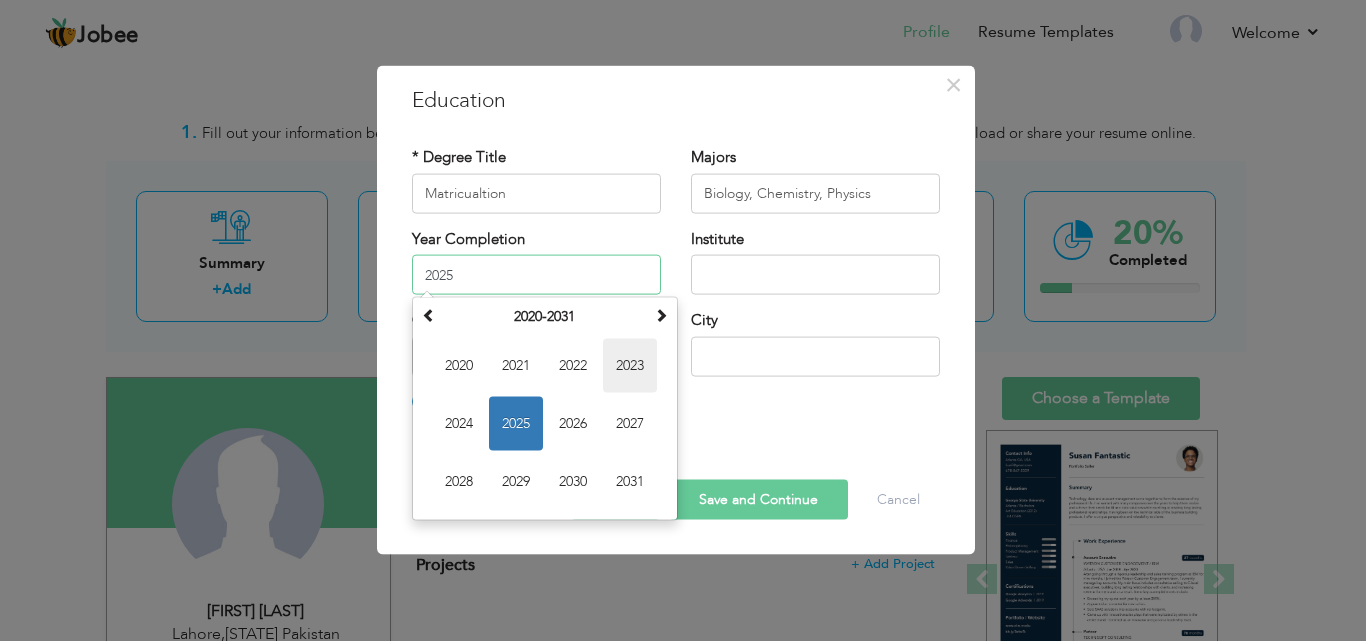 click on "2023" at bounding box center [630, 366] 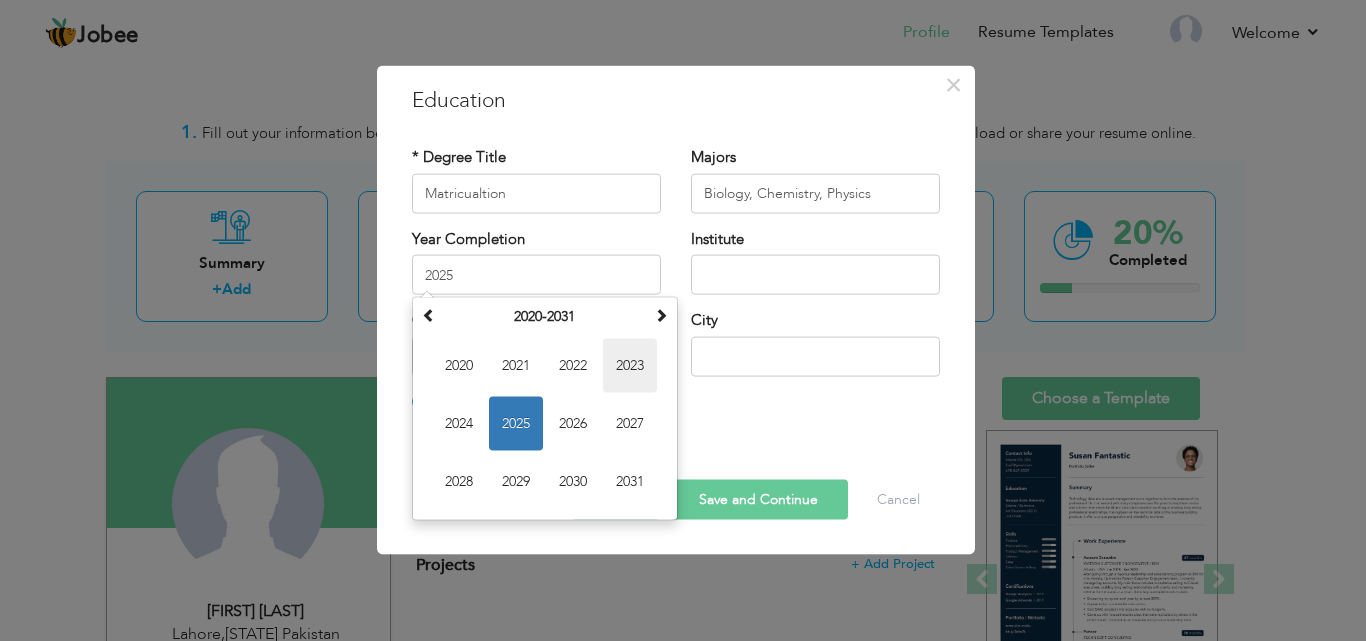 type on "2023" 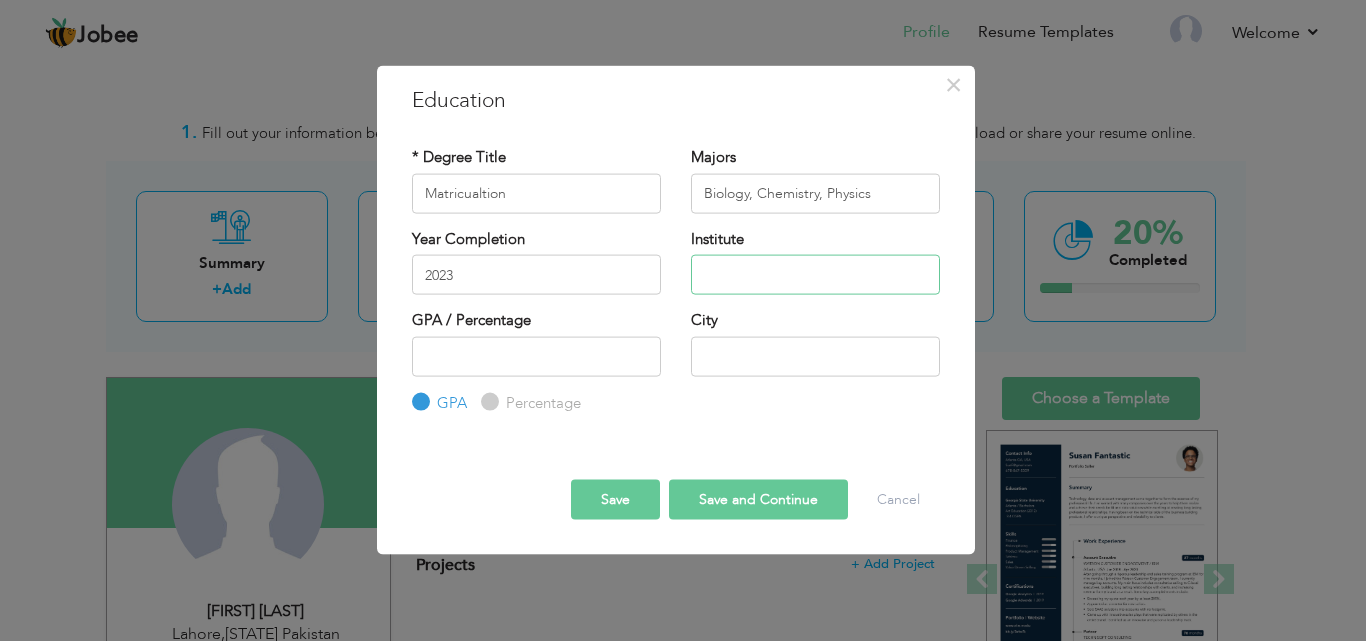 click at bounding box center [815, 275] 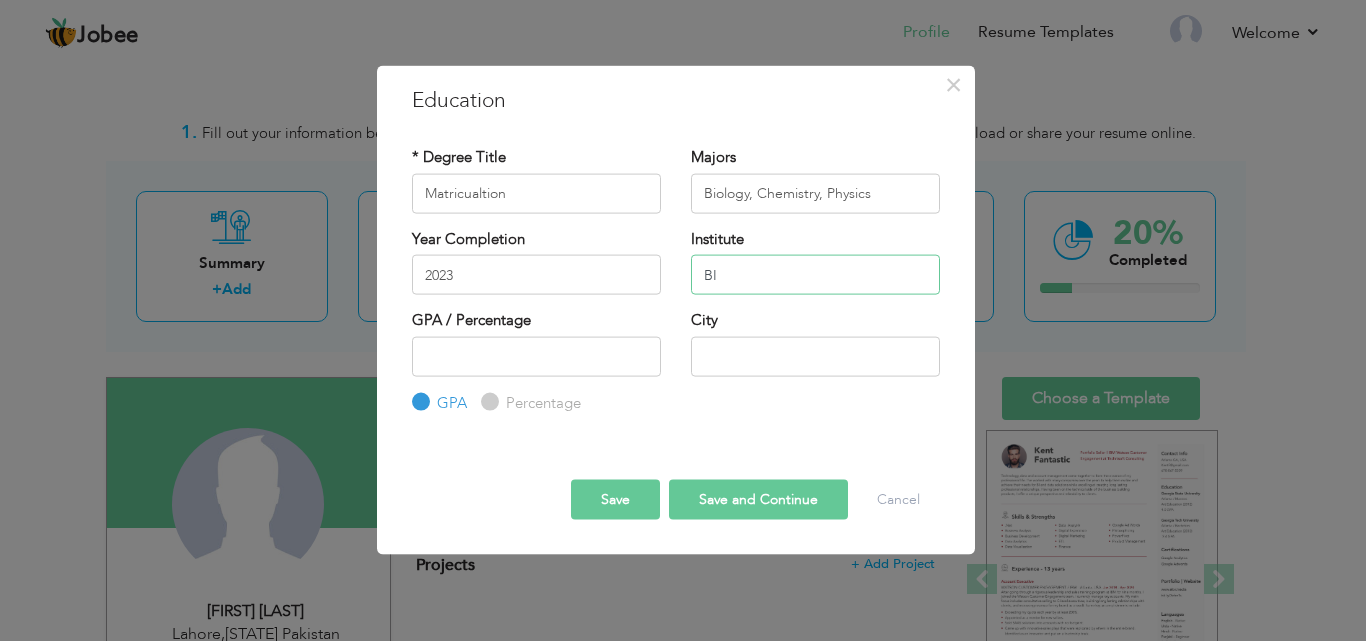 type on "B" 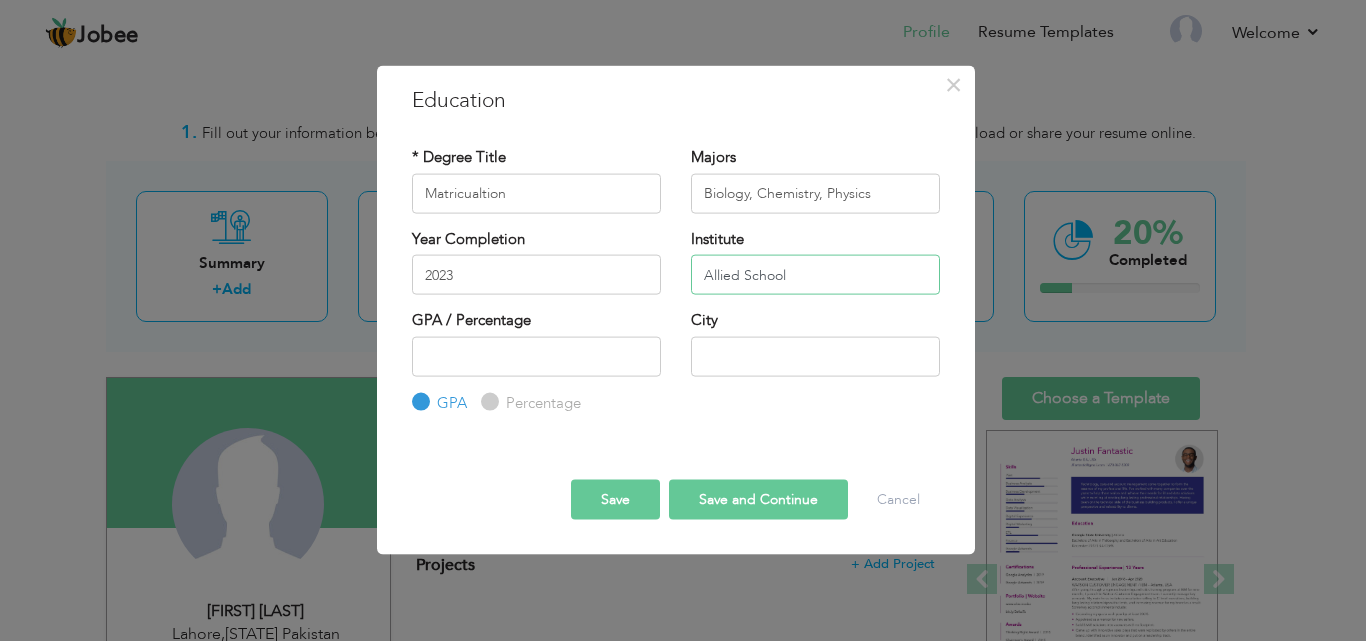 type on "Allied School" 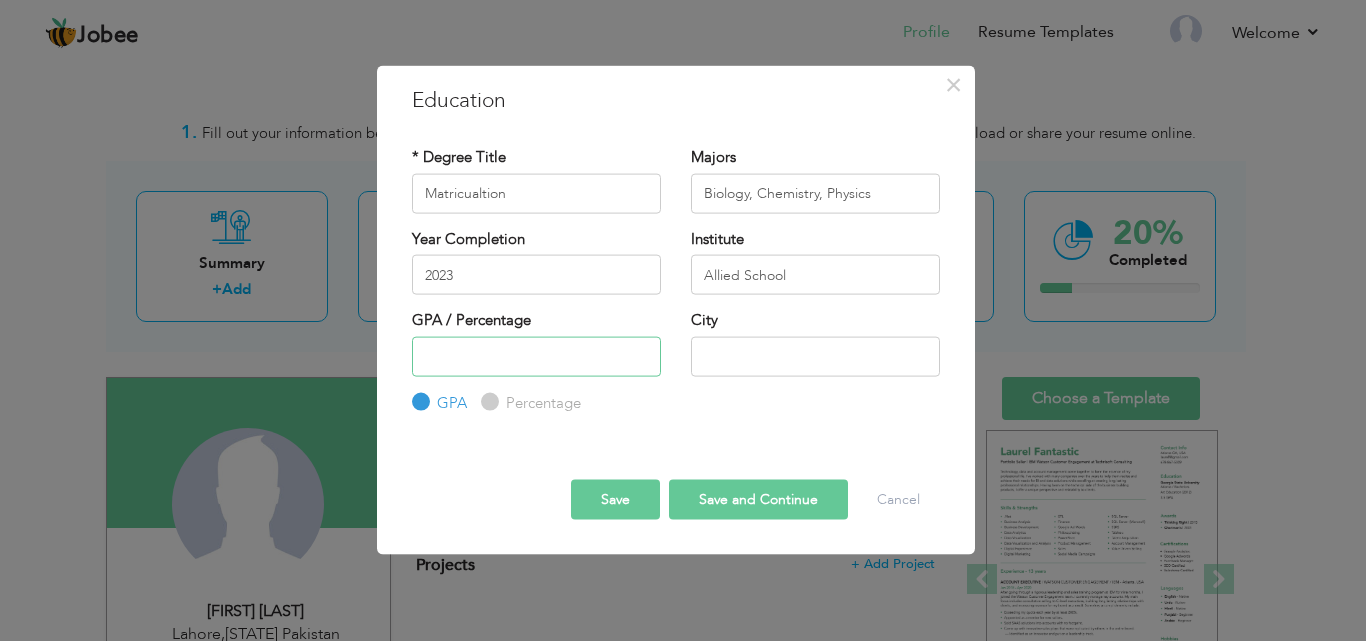click at bounding box center [536, 356] 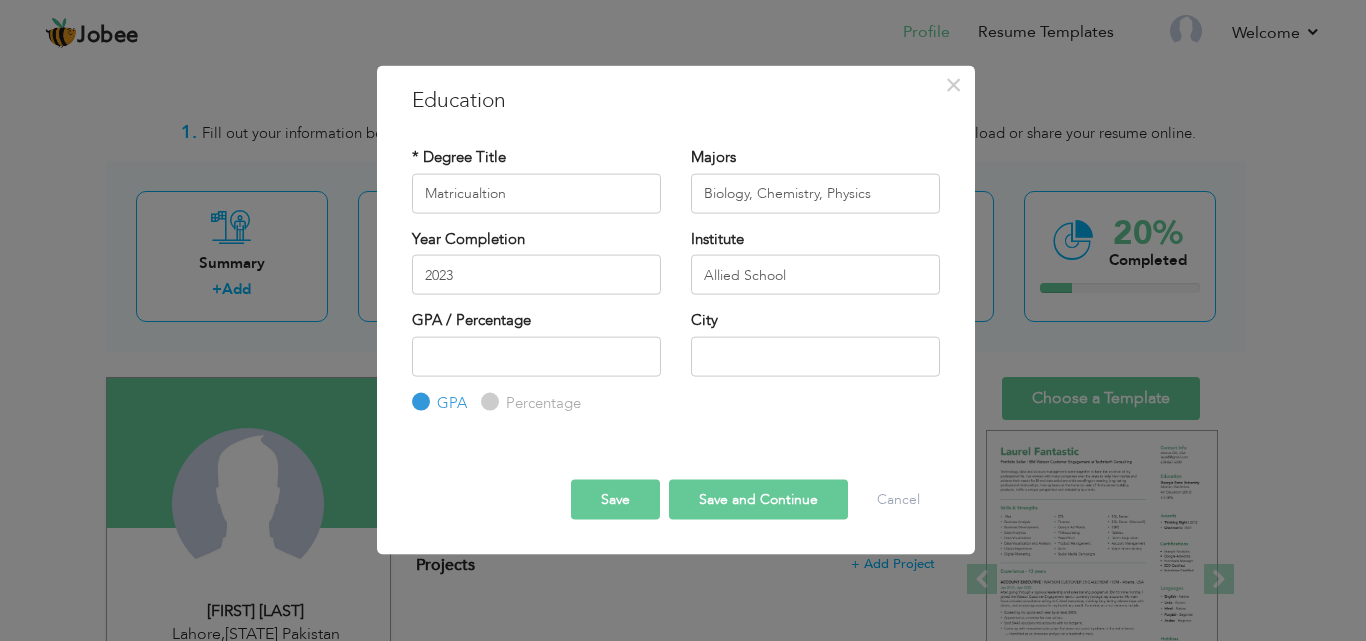 click on "Percentage" at bounding box center (541, 402) 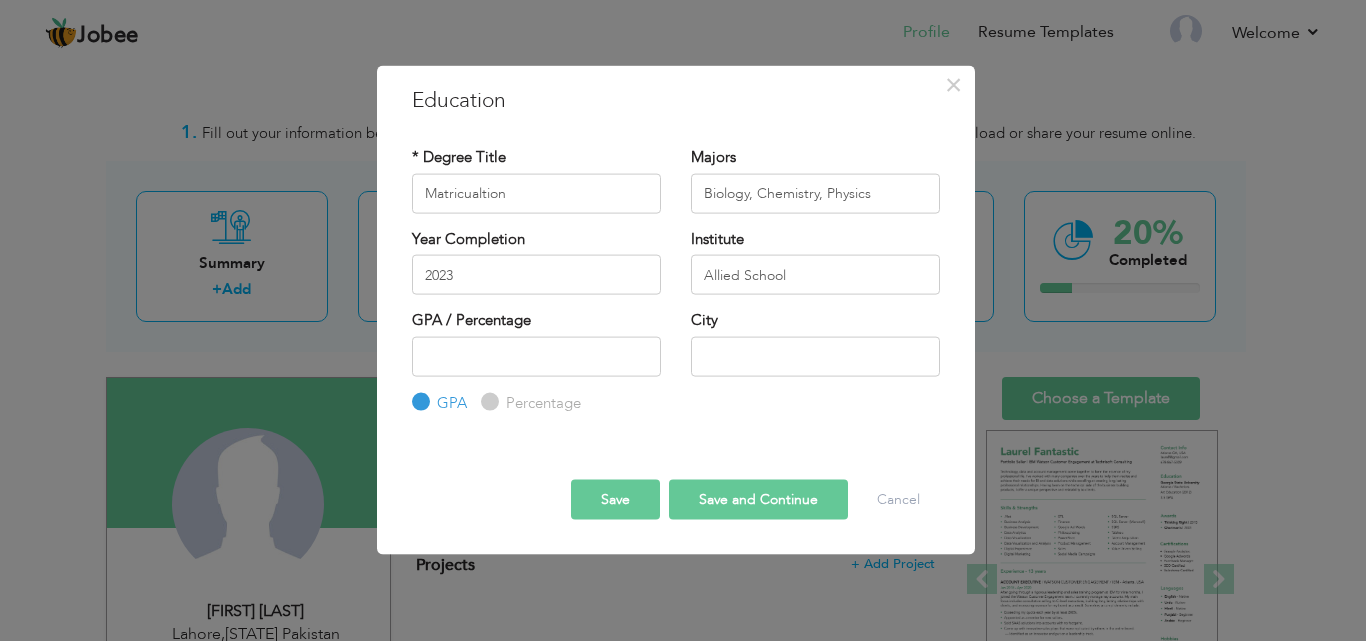 click on "Percentage" at bounding box center [487, 402] 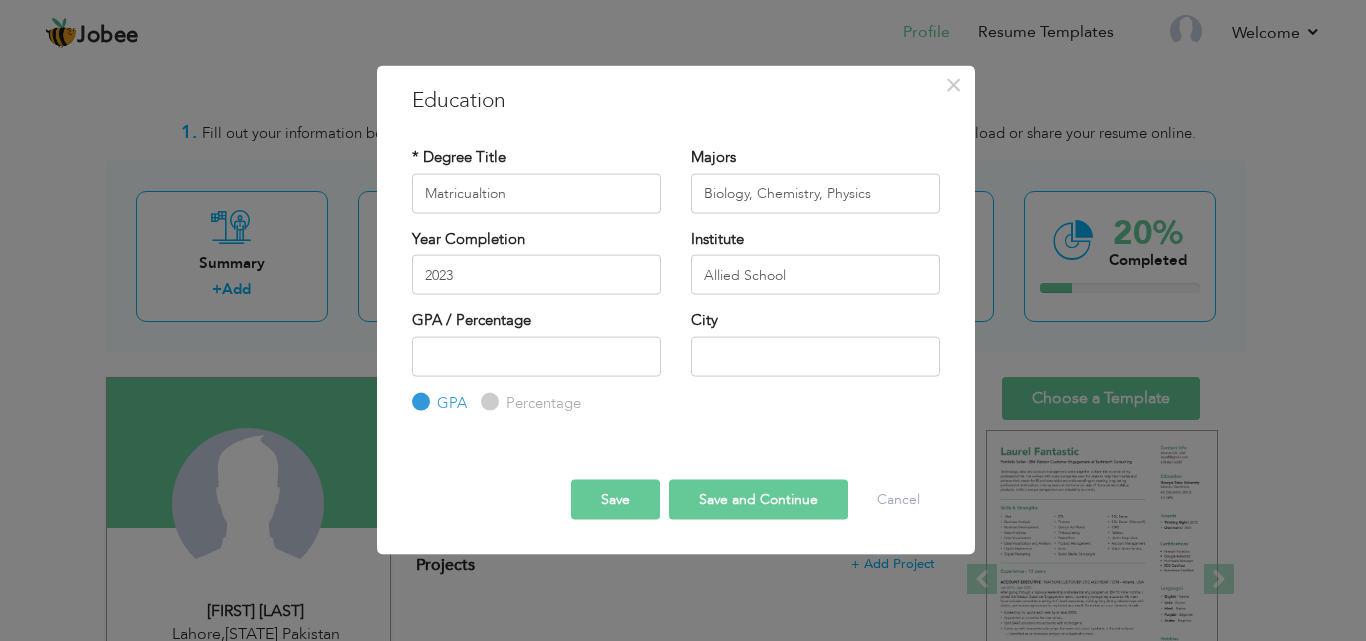 radio on "true" 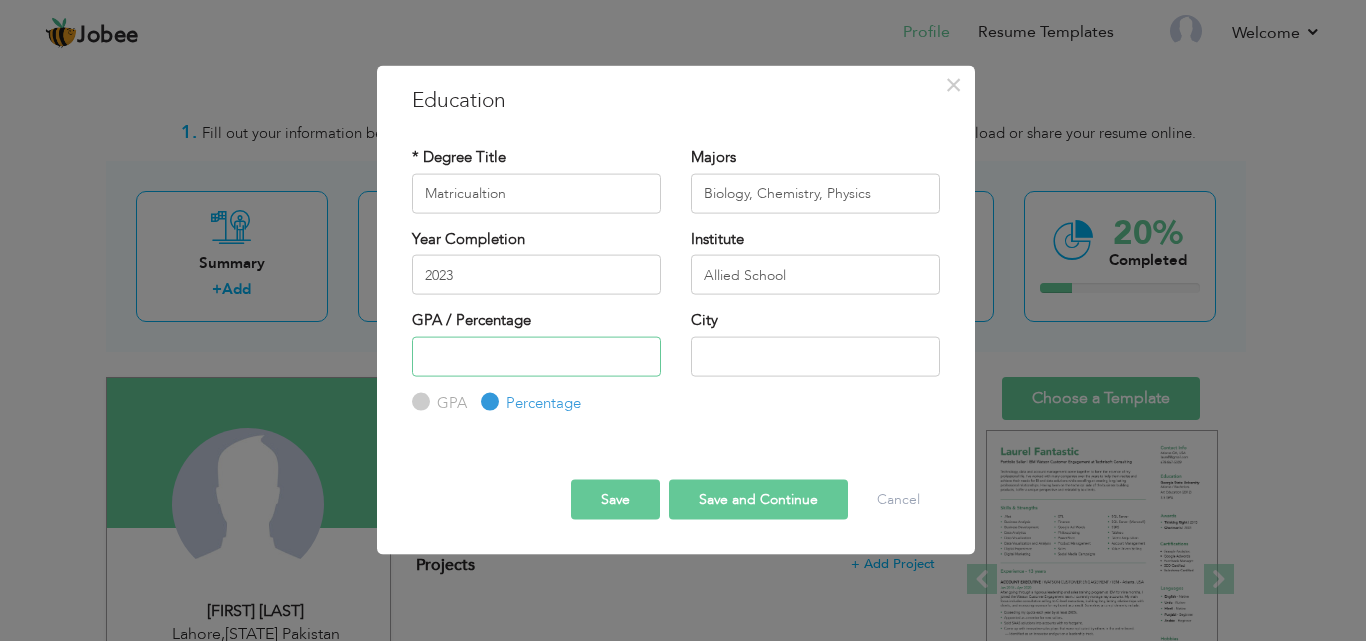 click at bounding box center [536, 356] 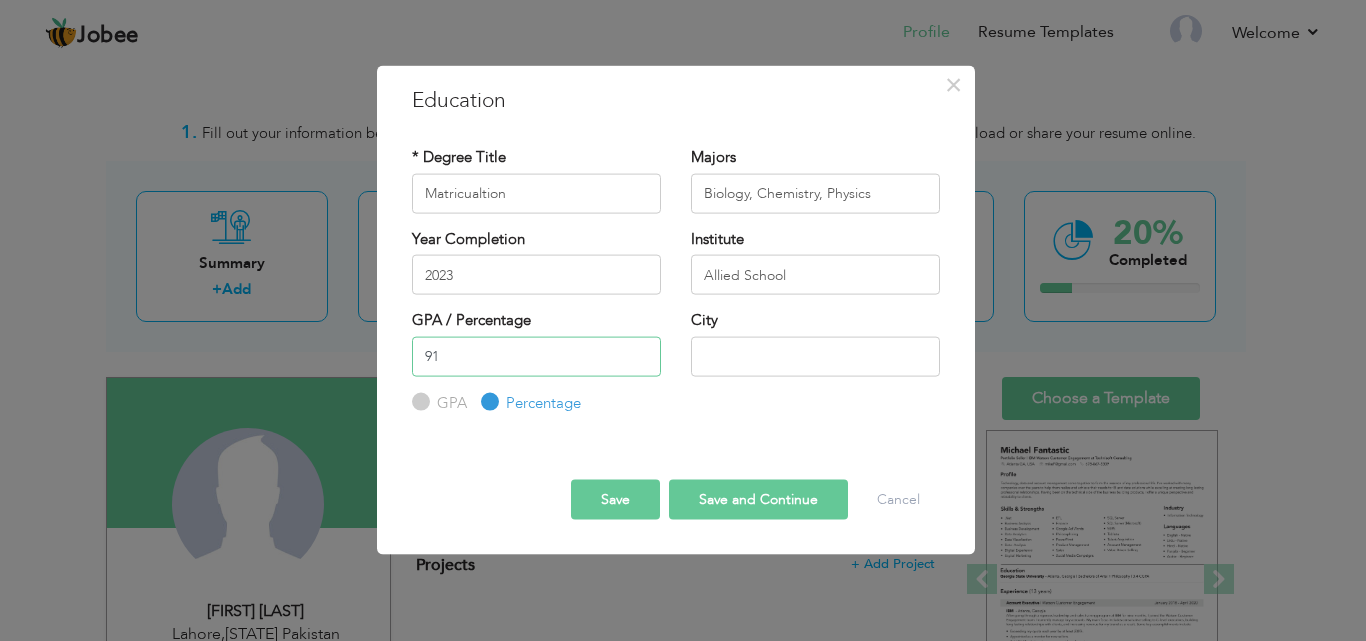 type on "91" 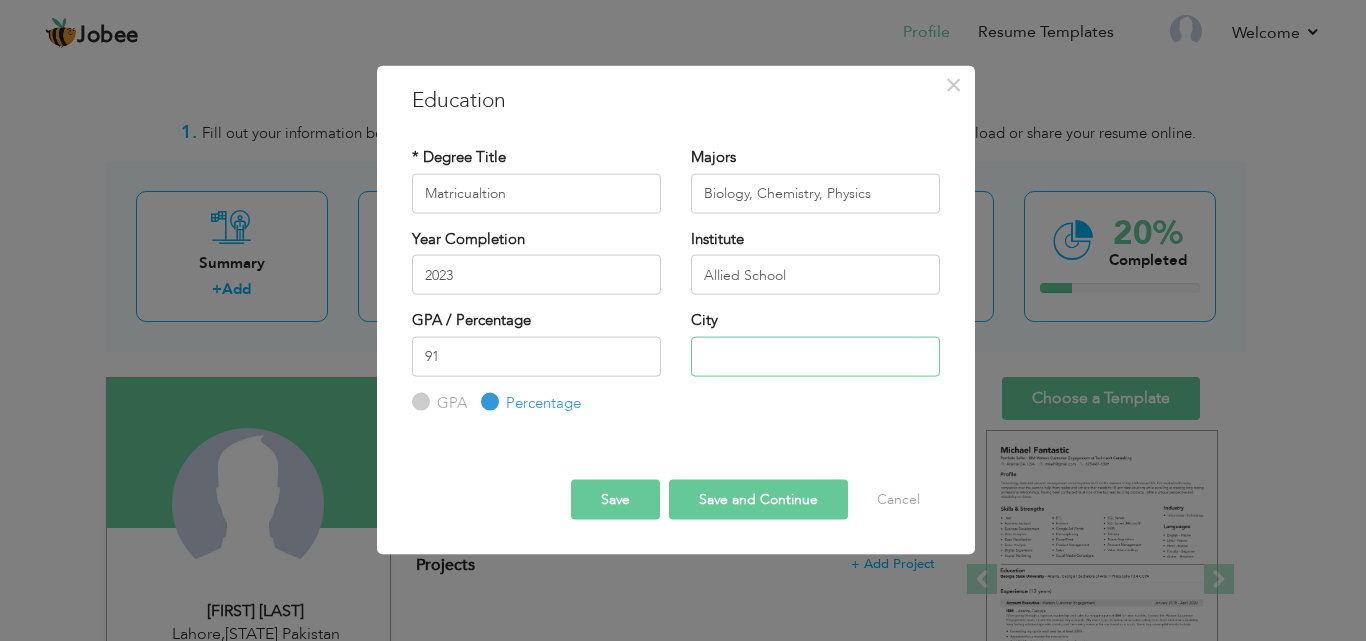 click at bounding box center (815, 356) 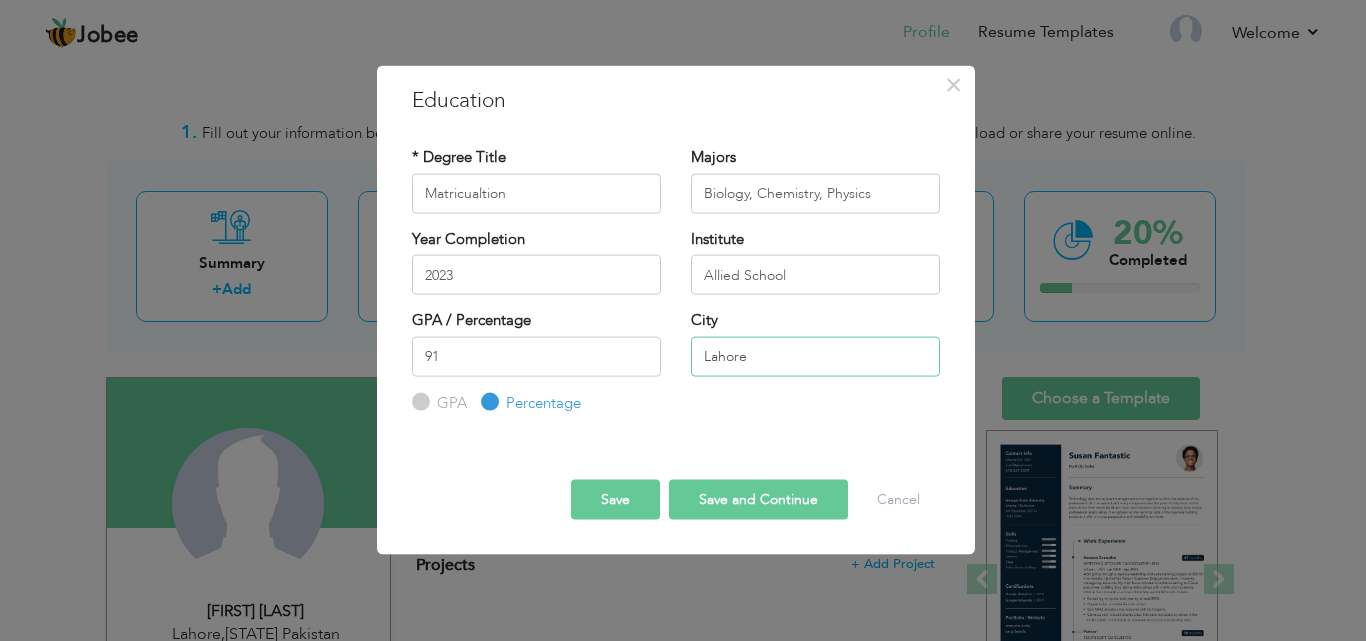type on "Lahore" 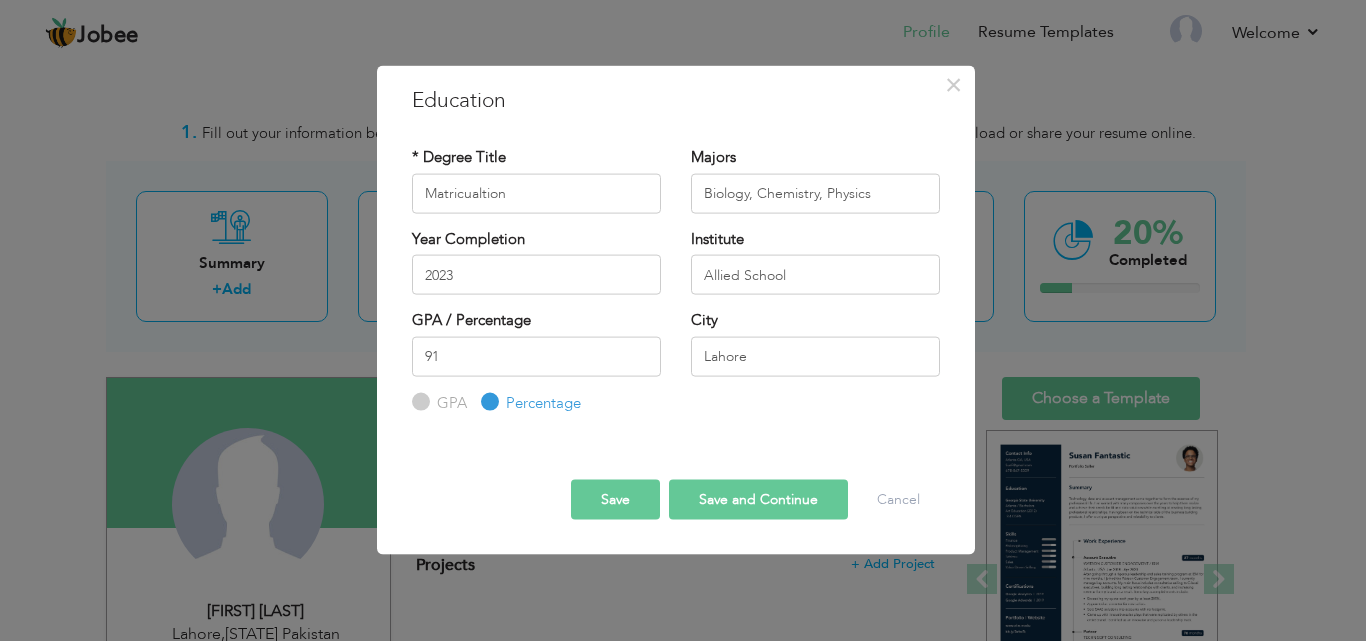 click on "Save and Continue" at bounding box center [758, 500] 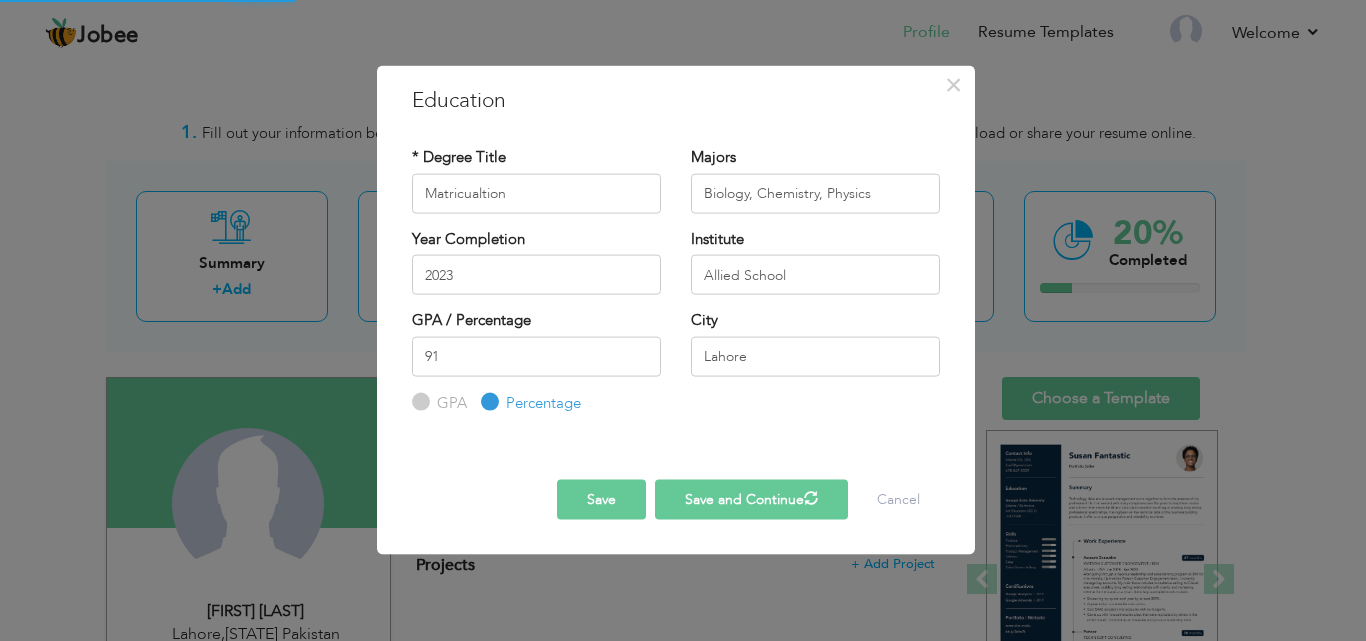 type 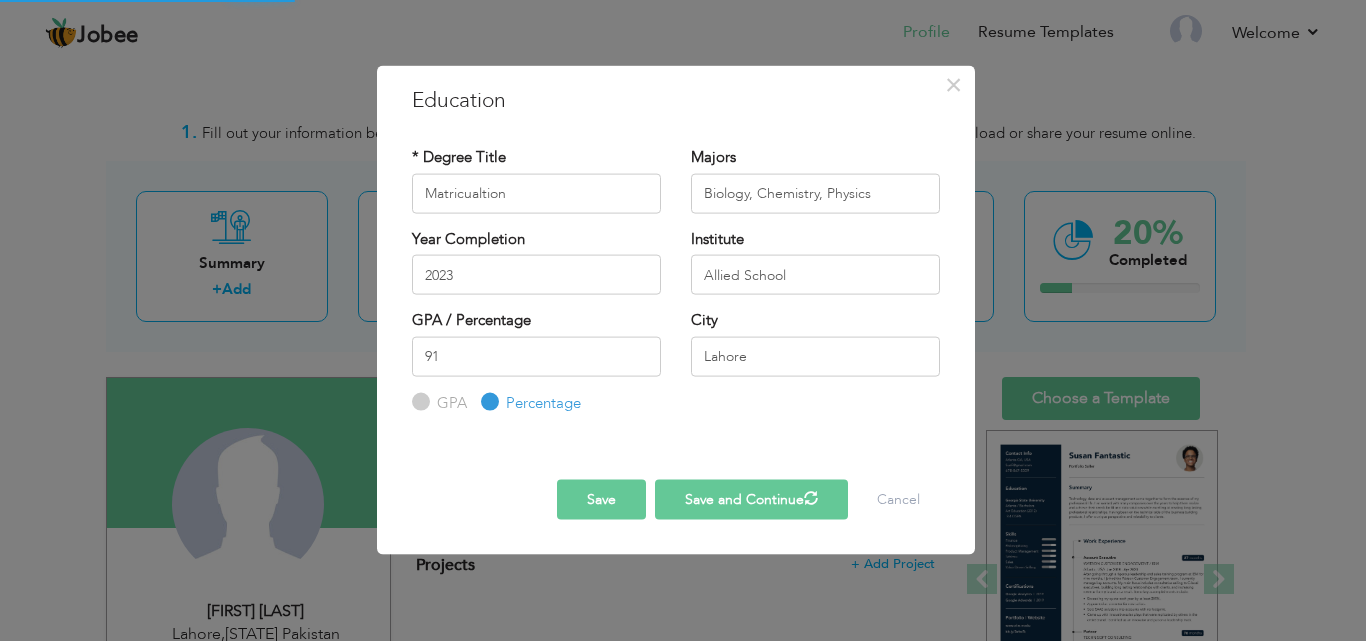 type 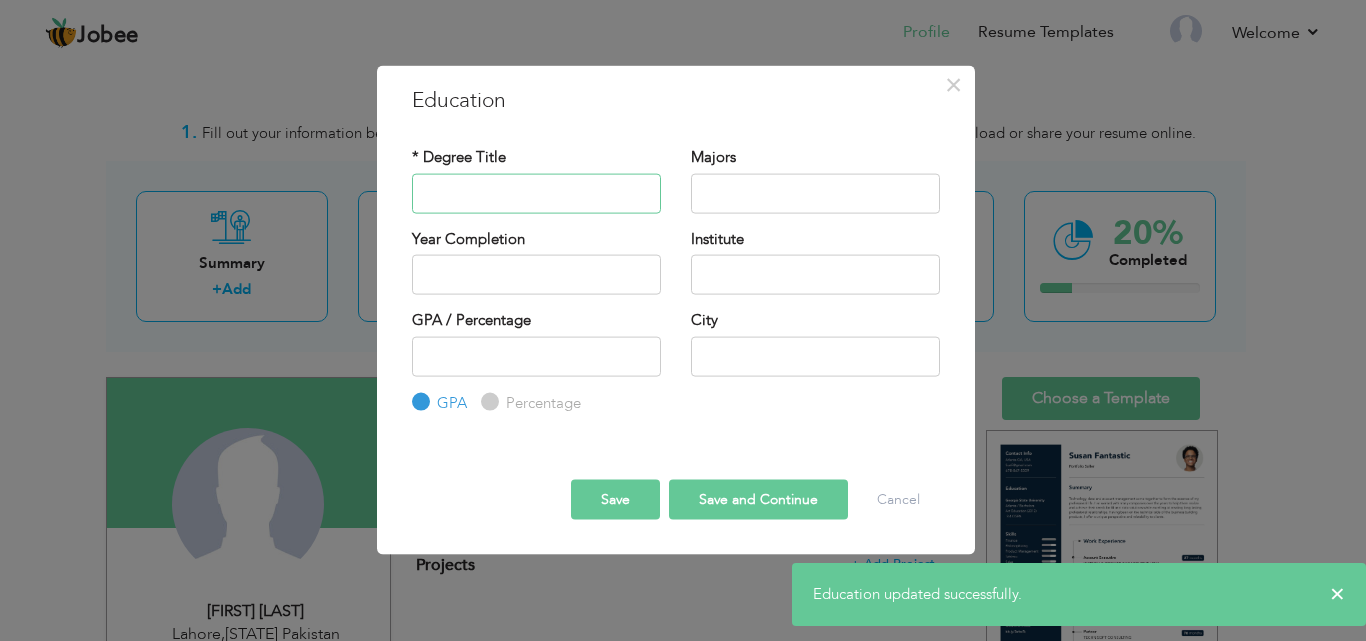 click at bounding box center [536, 193] 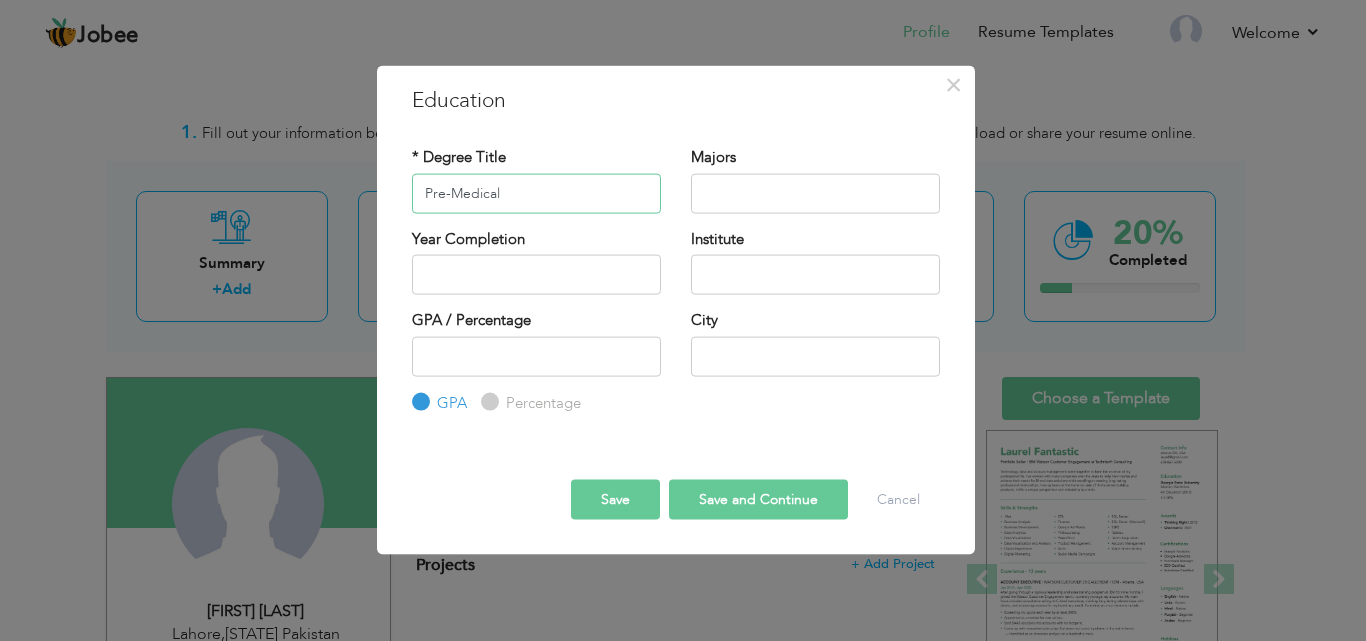click on "Pre-Medical" at bounding box center (536, 193) 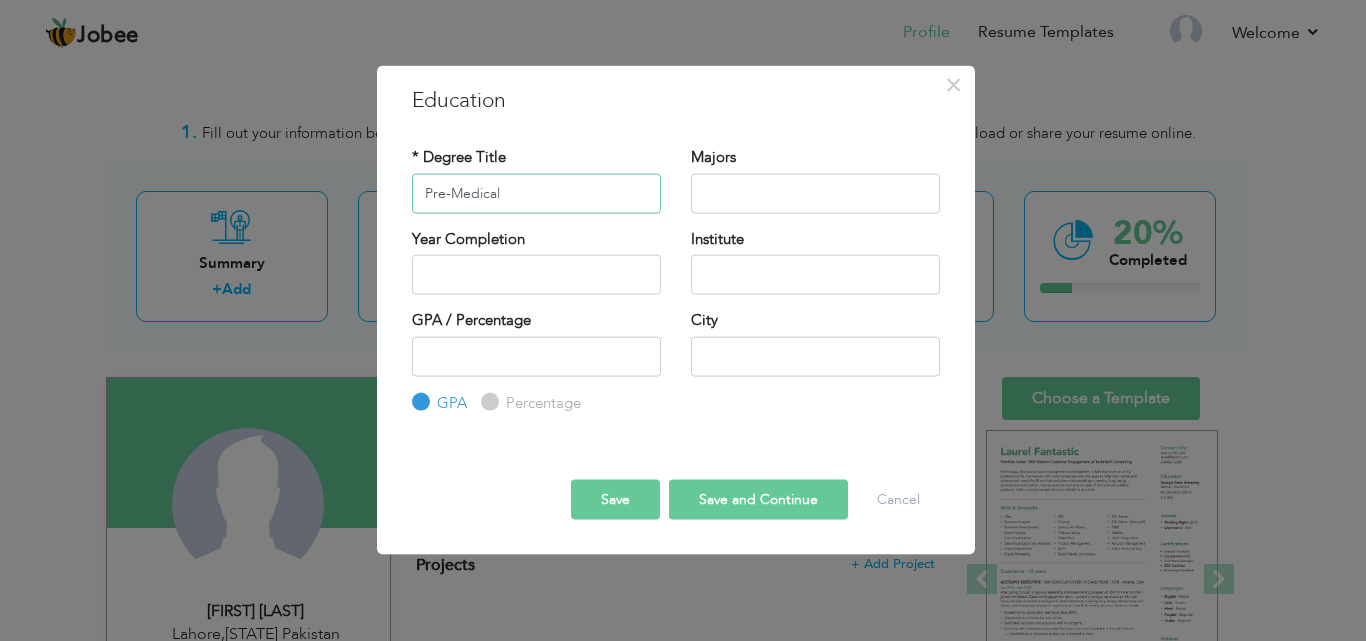 click on "Pre-Medical" at bounding box center [536, 193] 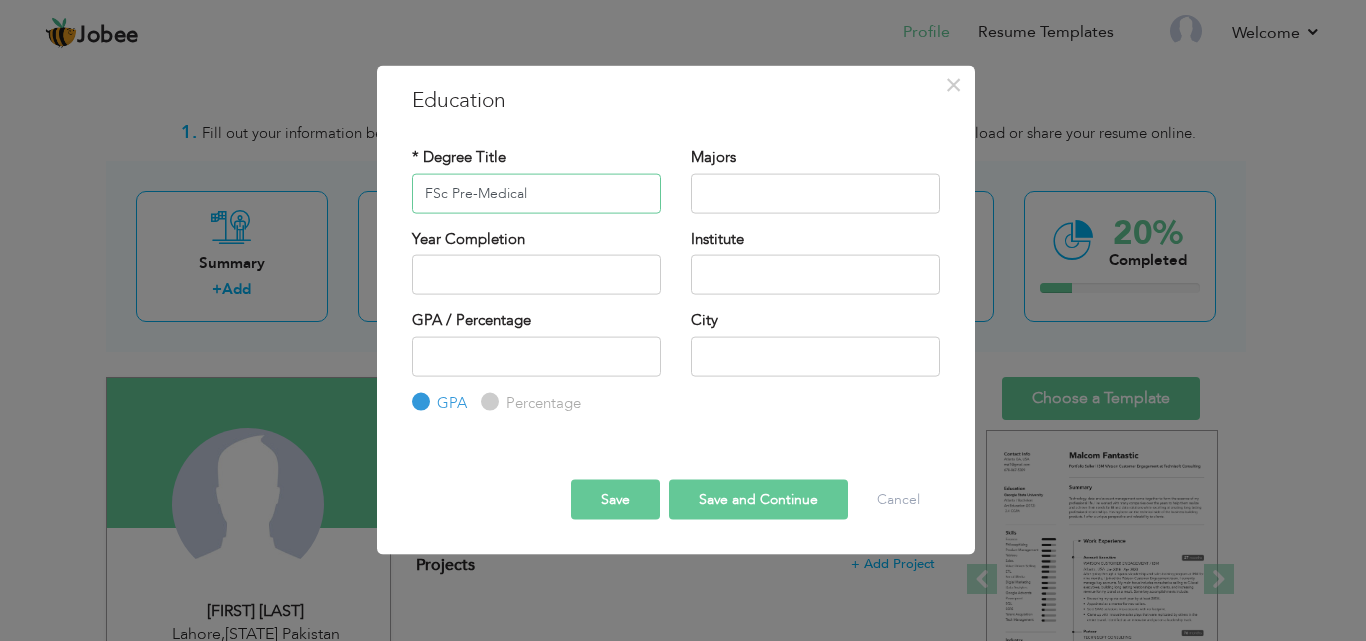 type on "FSc Pre-Medical" 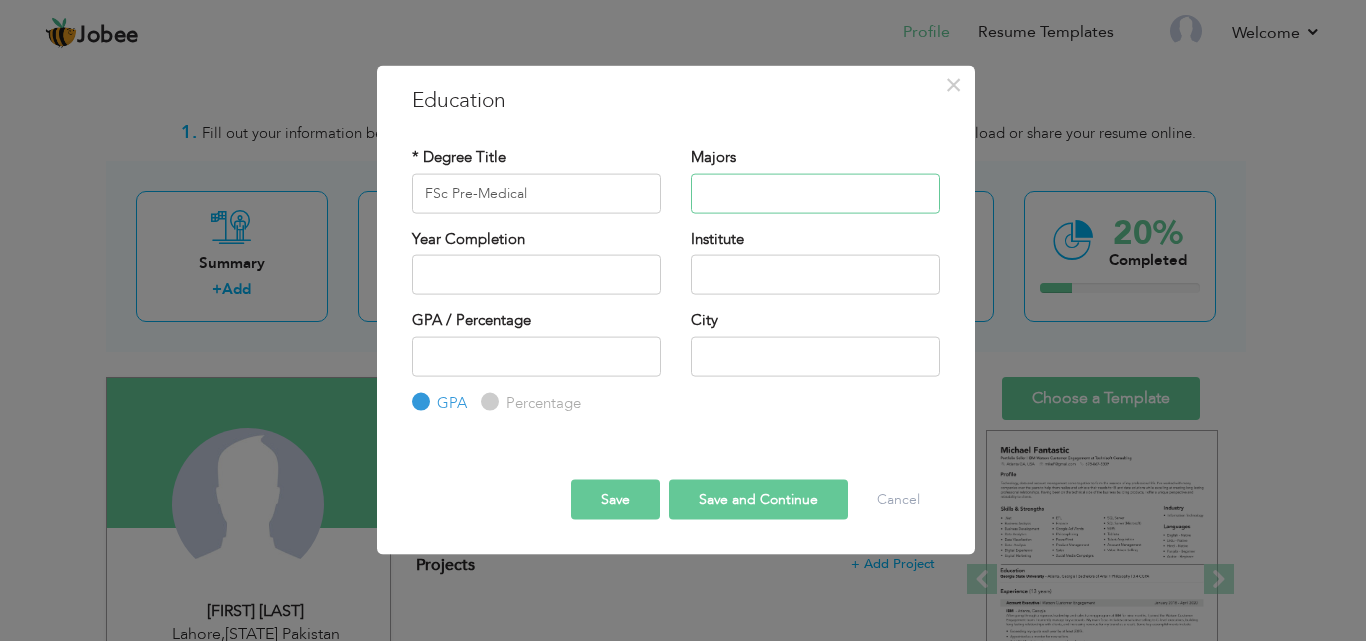 click at bounding box center [815, 193] 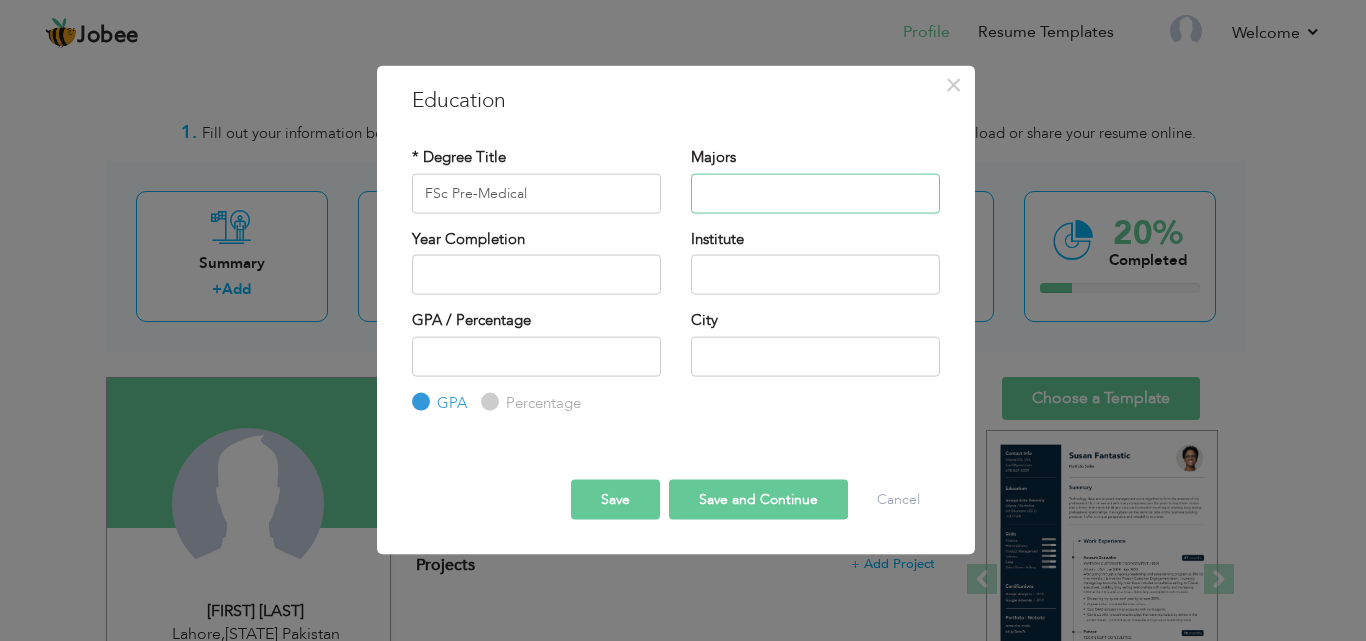 click at bounding box center (815, 193) 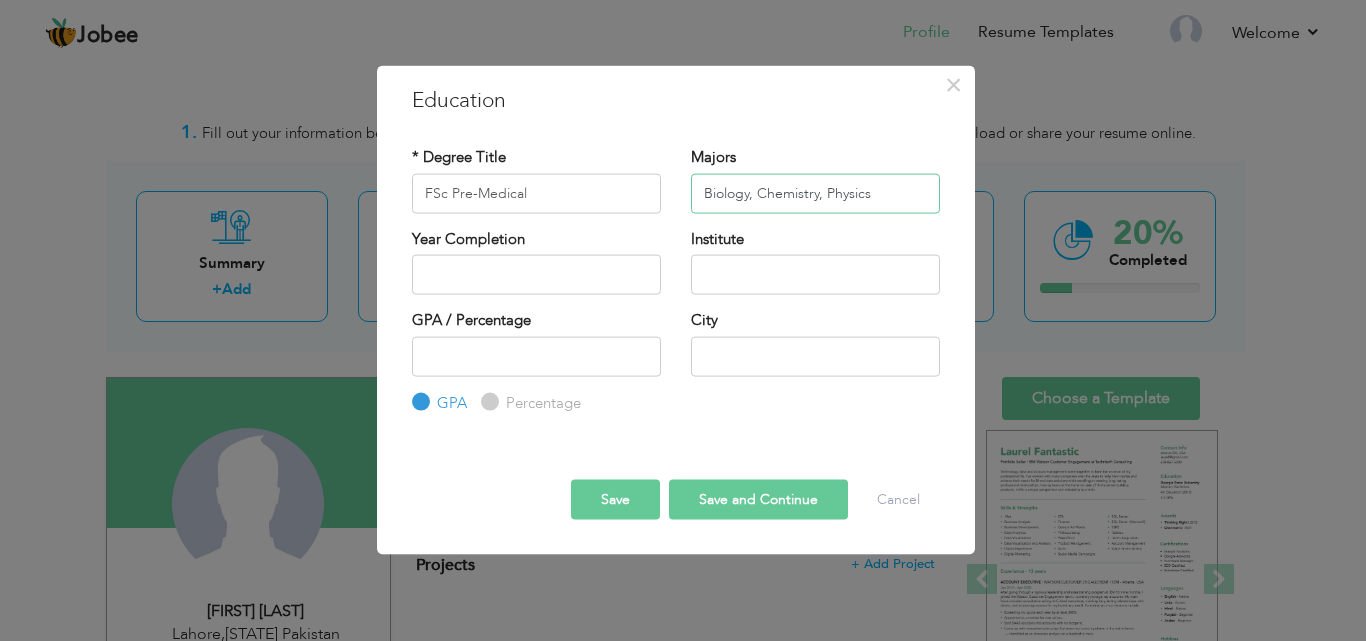 type on "Biology, Chemistry, Physics" 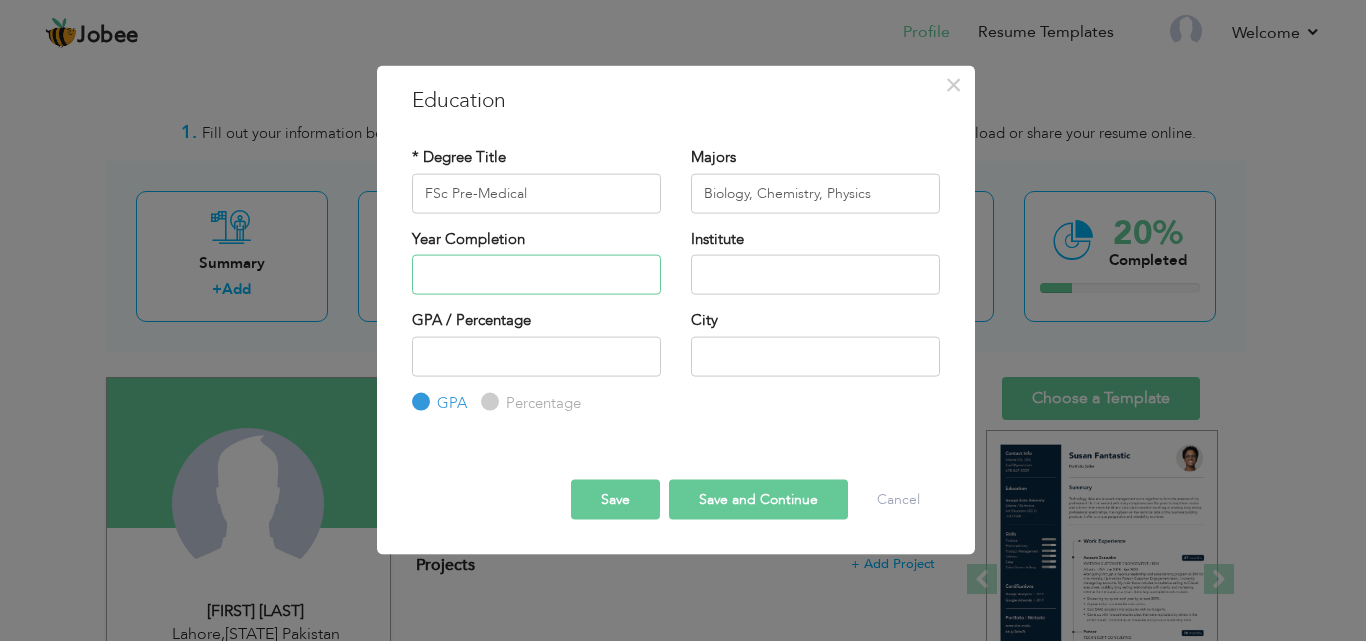 click at bounding box center [536, 275] 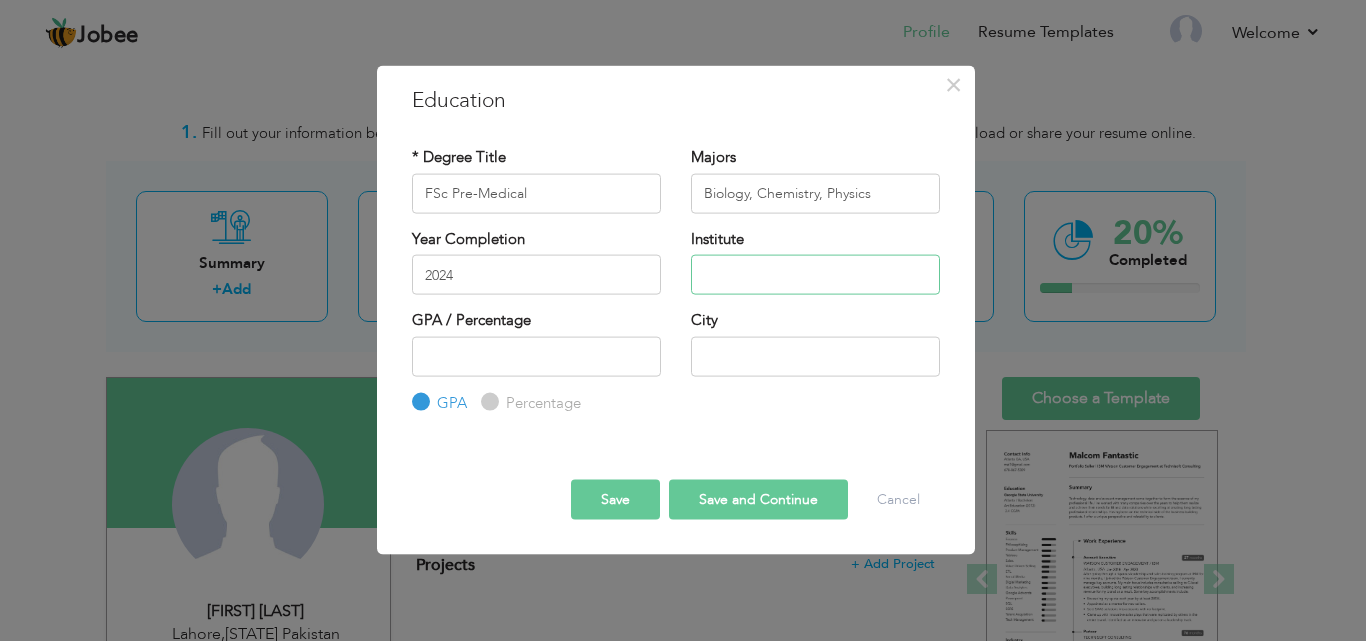 click at bounding box center [815, 275] 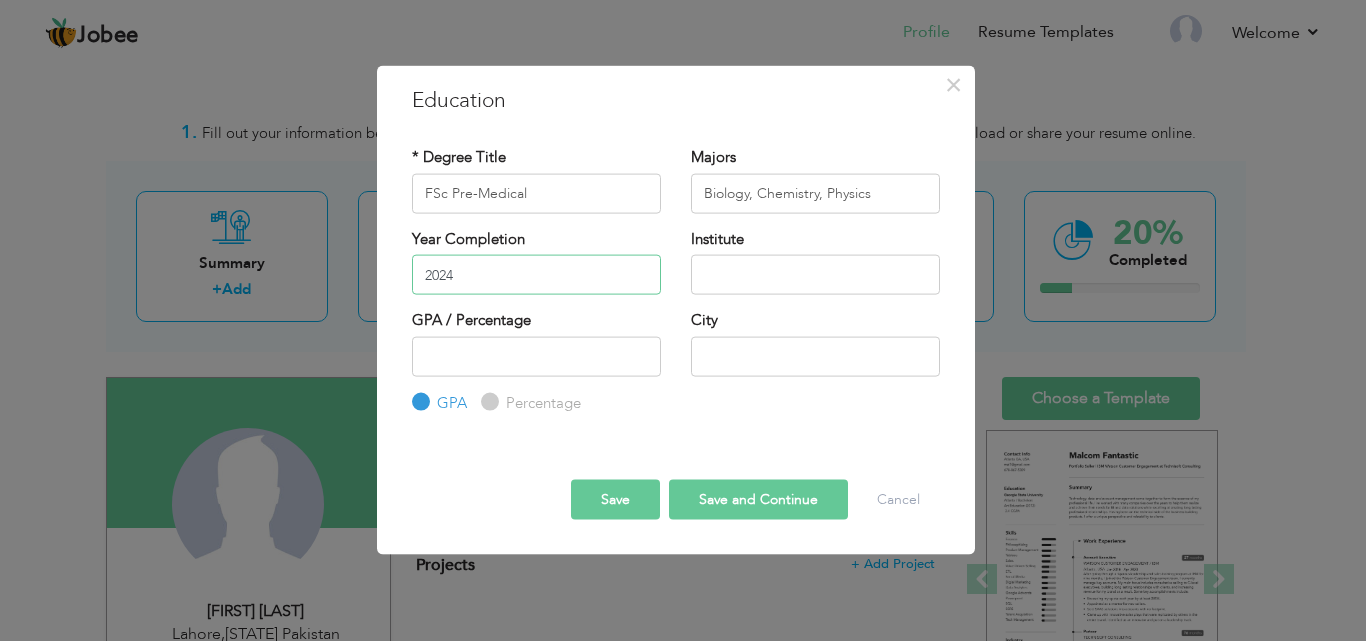 click on "2024" at bounding box center [536, 275] 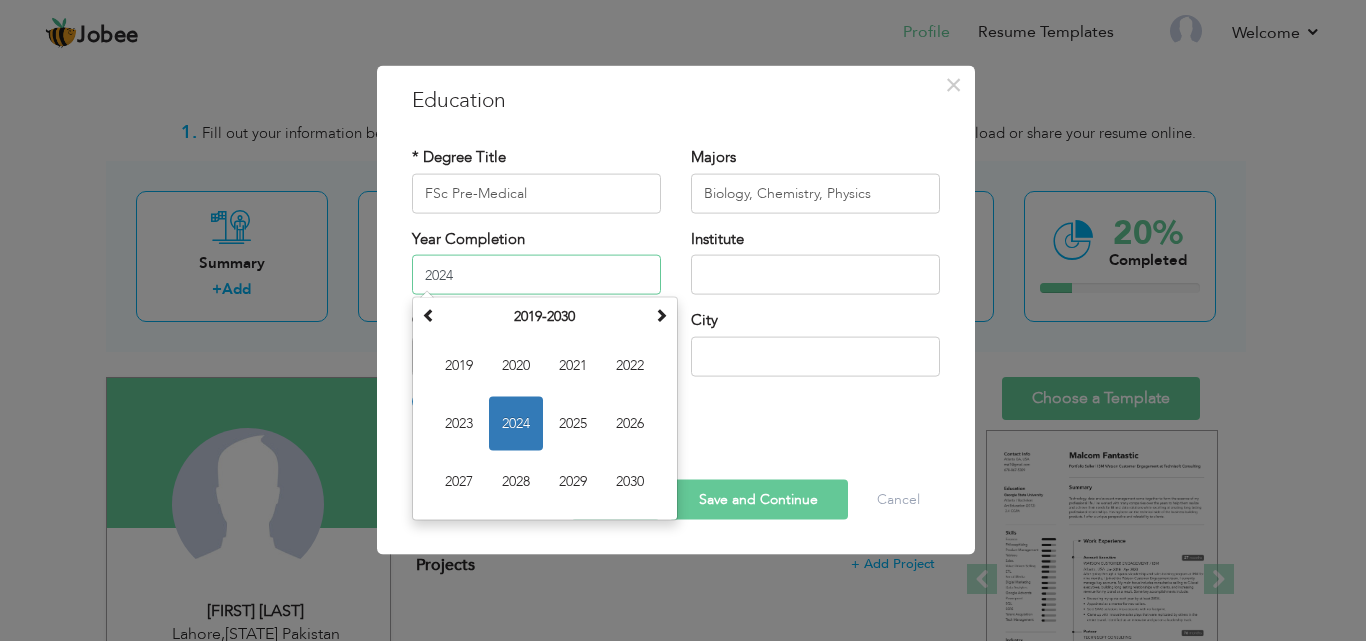 click on "2024" at bounding box center [536, 275] 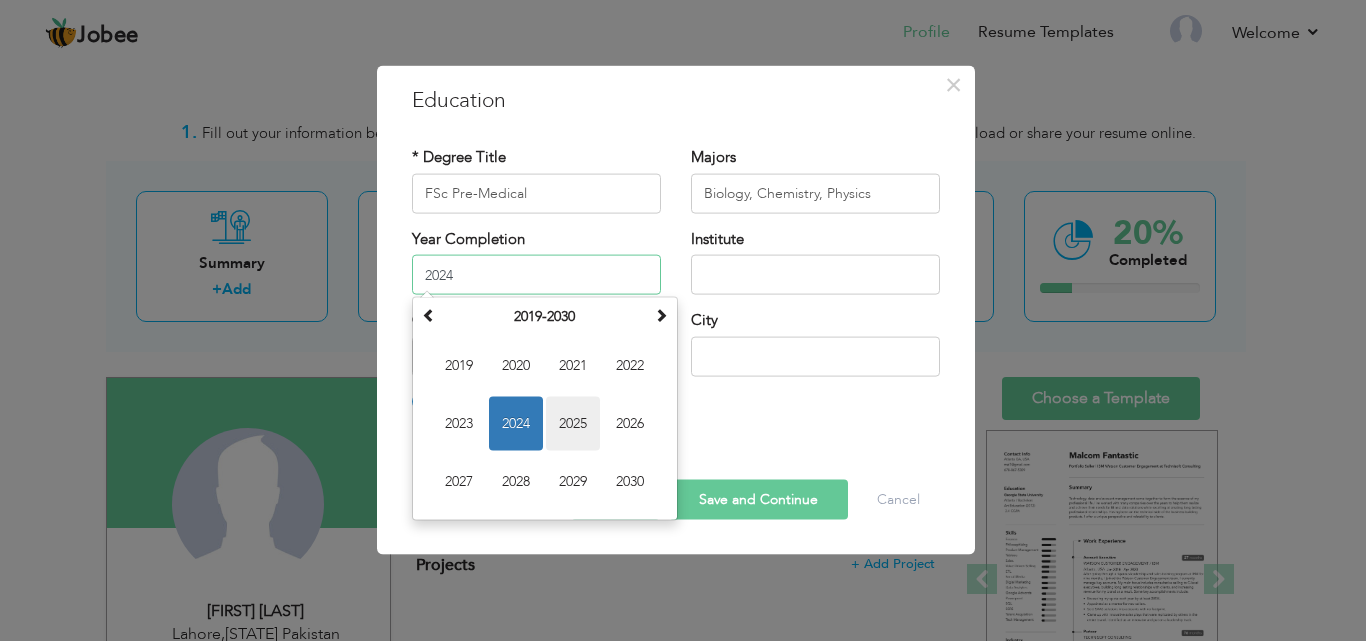 click on "2025" at bounding box center (573, 424) 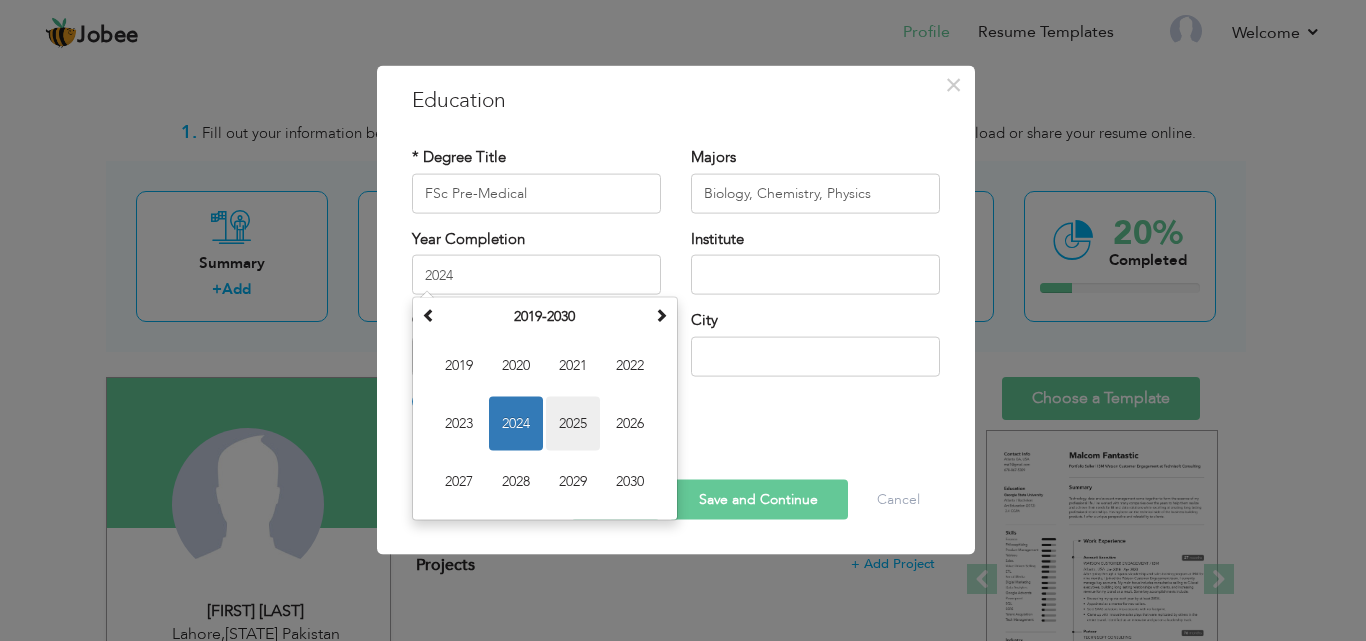 type on "2025" 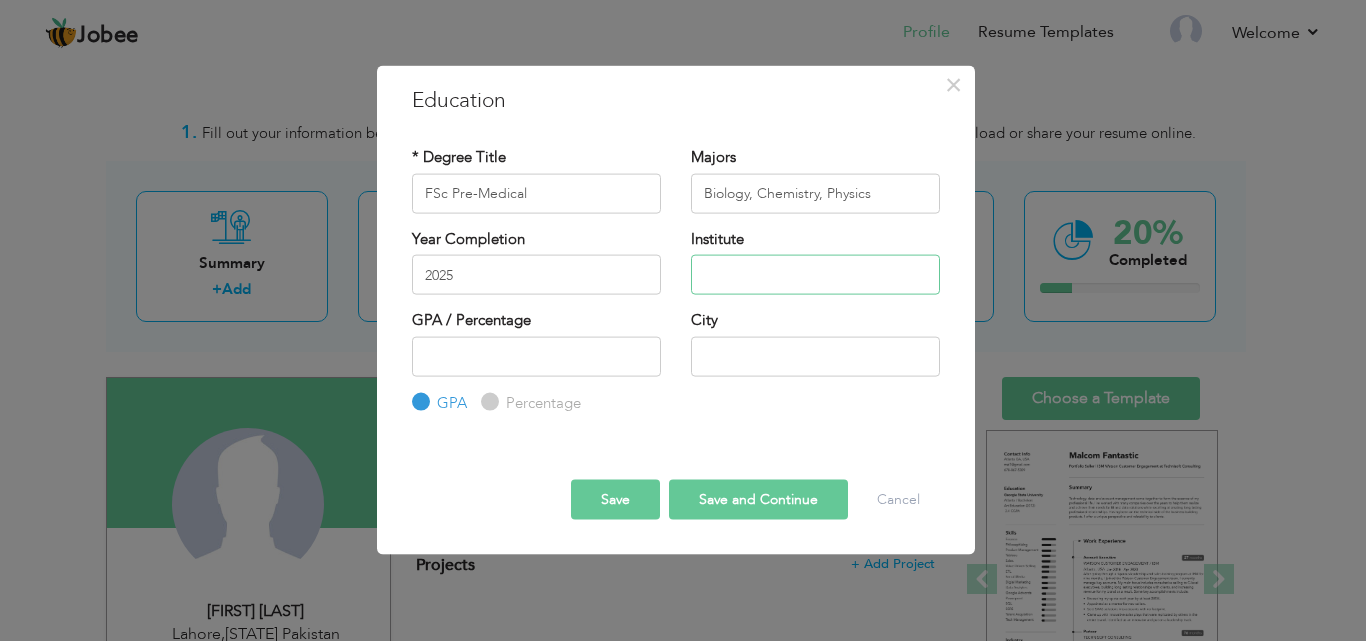 click at bounding box center [815, 275] 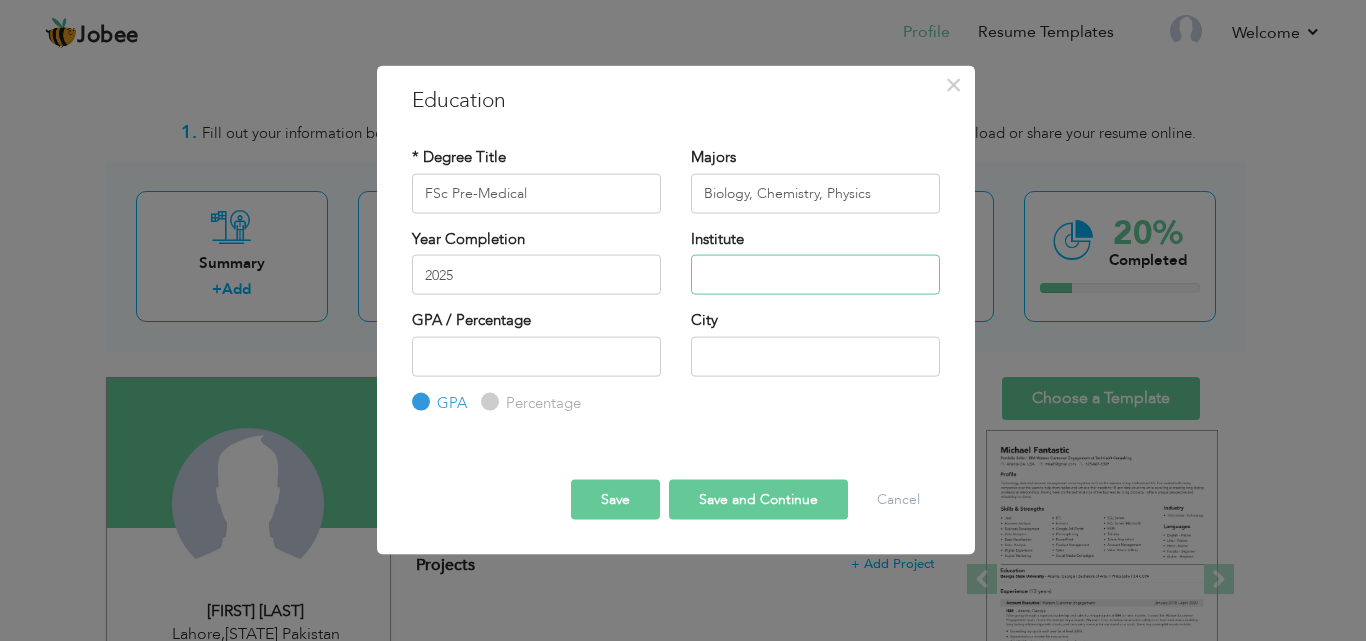 click at bounding box center (815, 275) 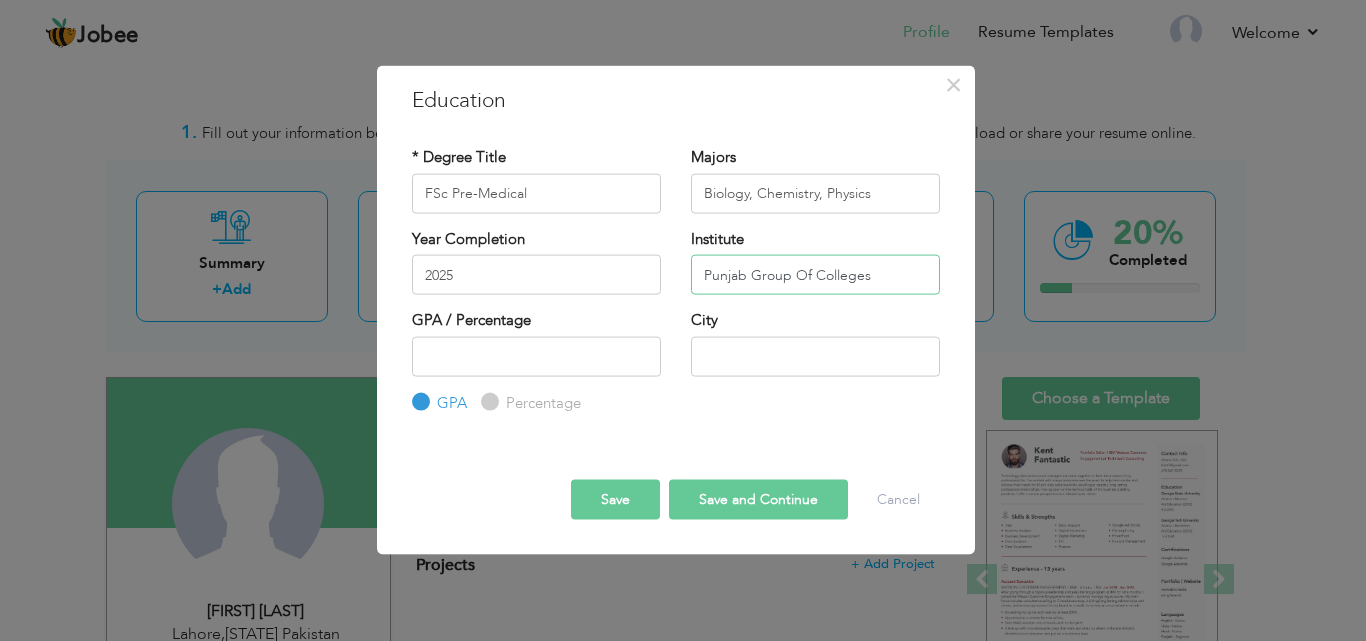 type on "Punjab Group Of Colleges" 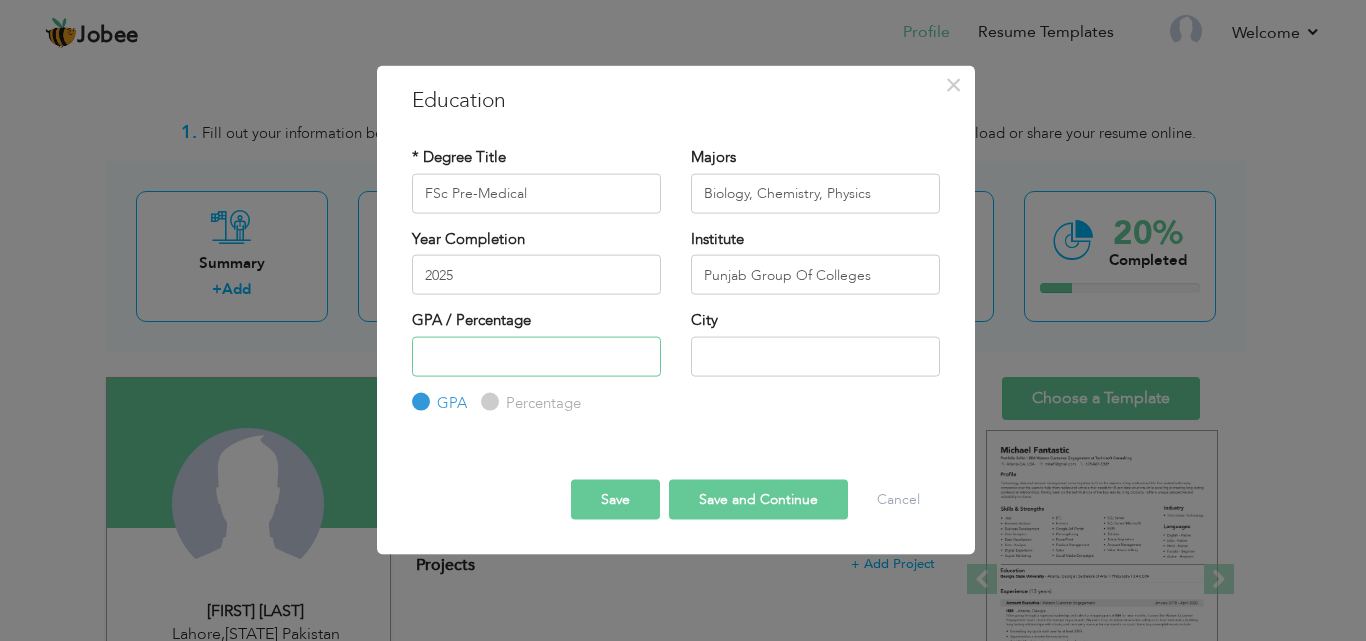click at bounding box center (536, 356) 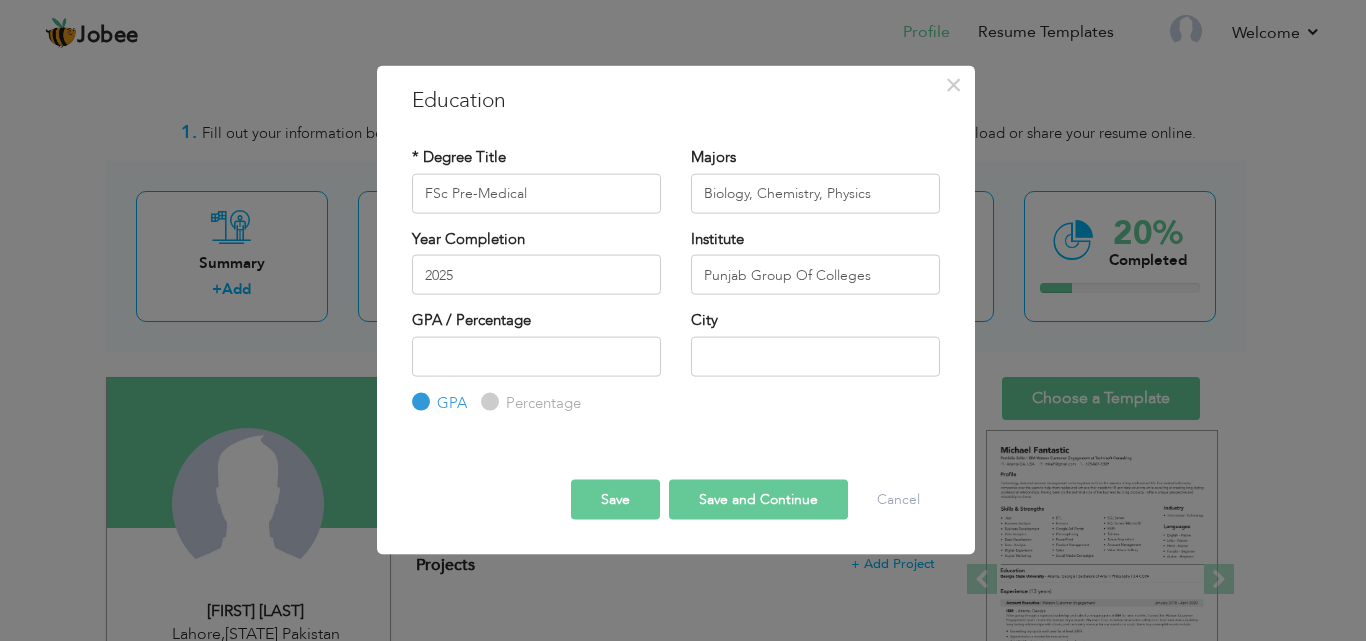 click on "Percentage" at bounding box center [487, 402] 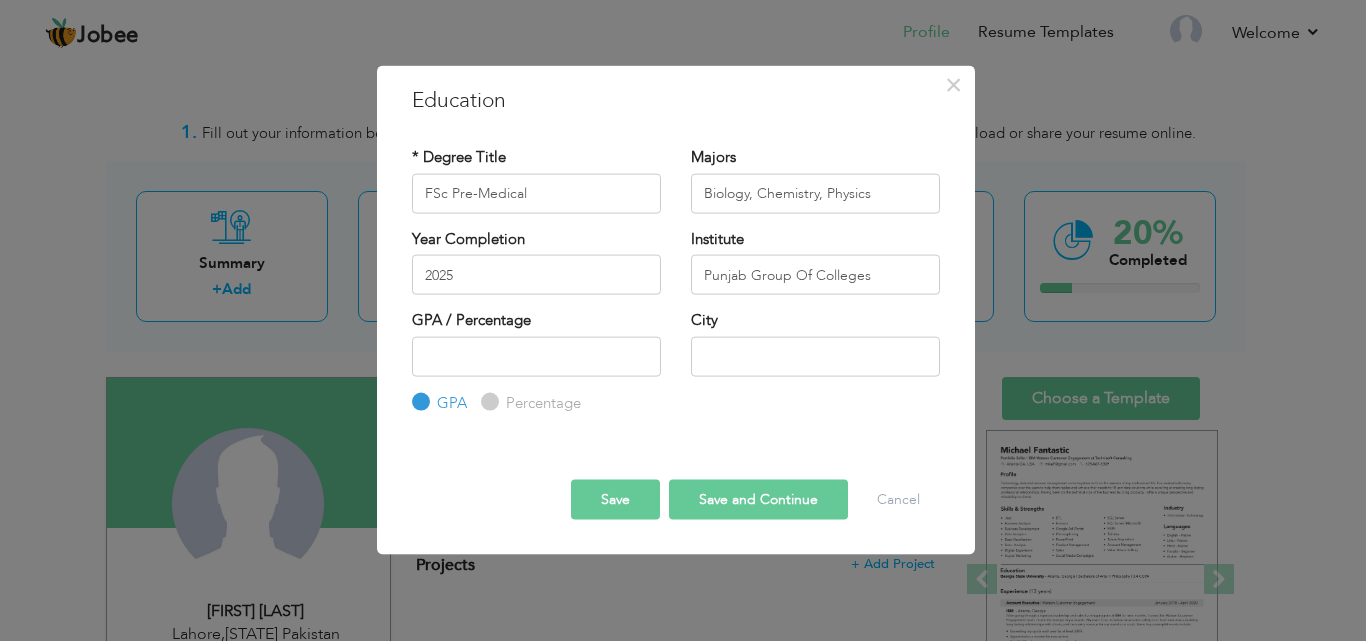 radio on "true" 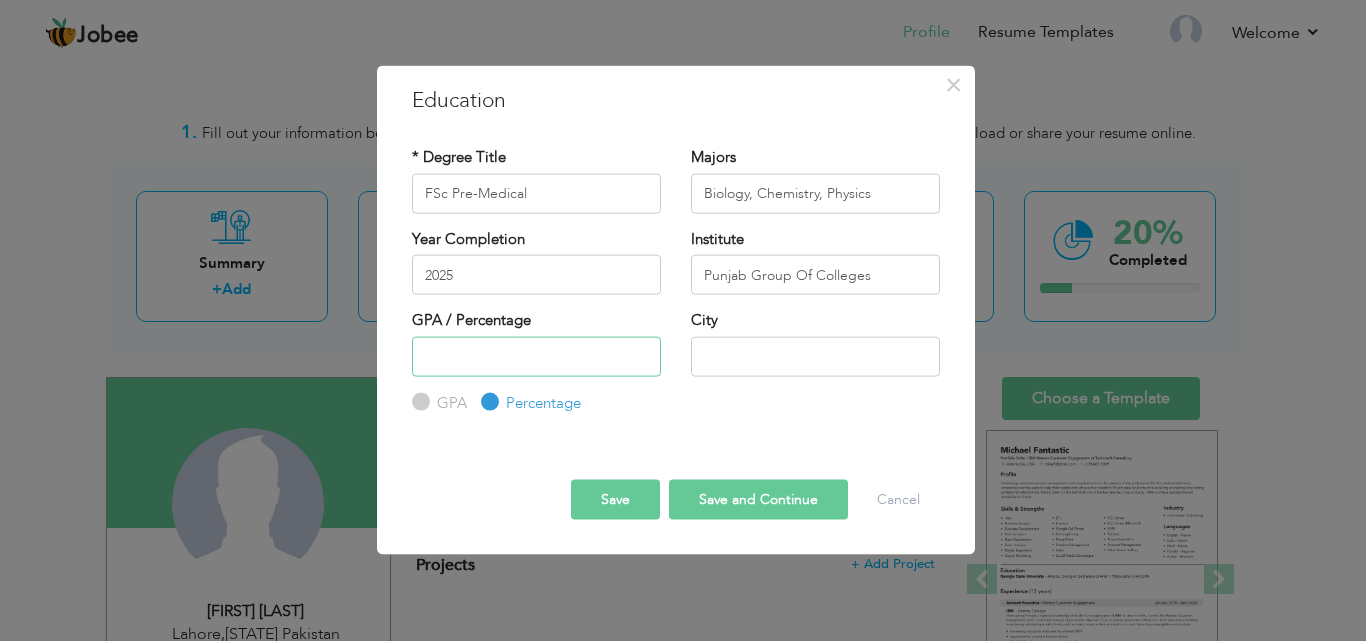 click at bounding box center [536, 356] 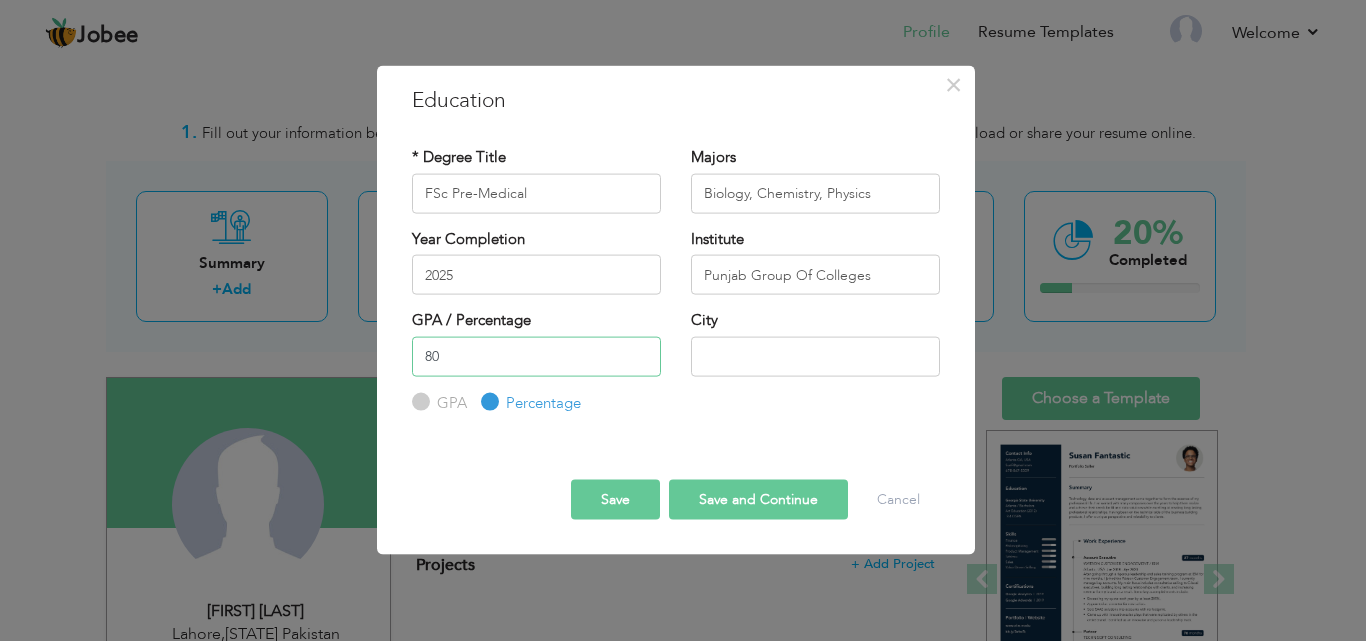 type on "8" 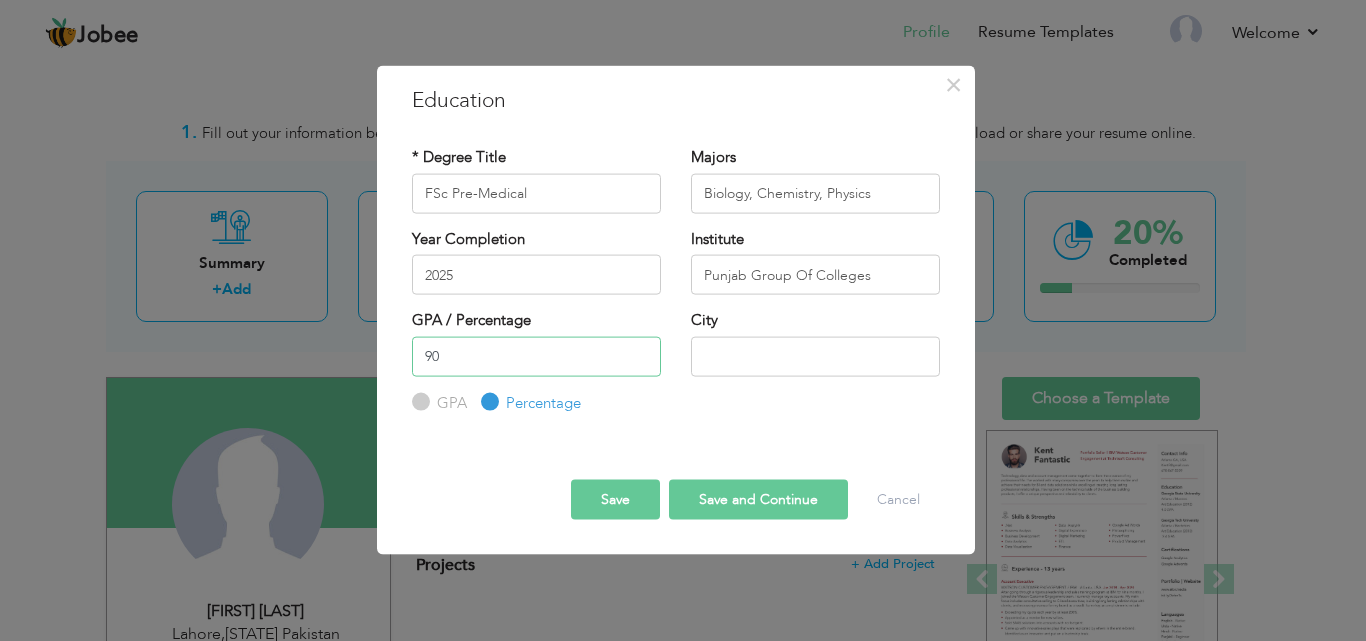 type on "90" 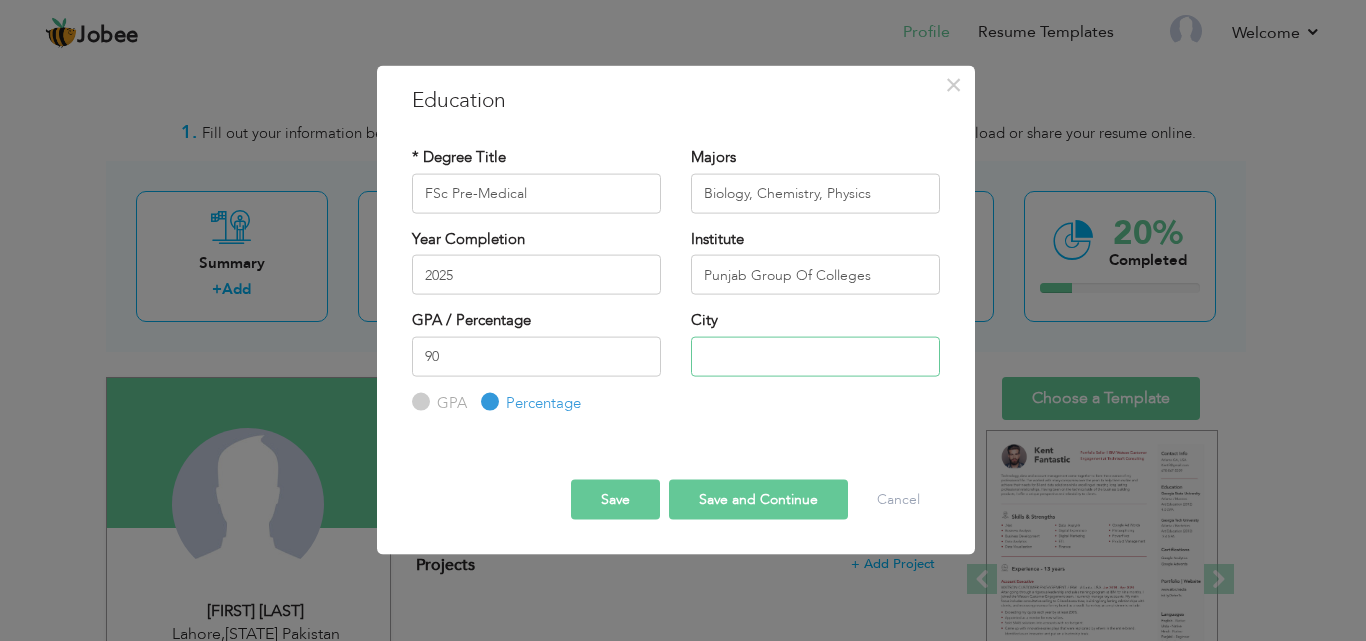 click at bounding box center [815, 356] 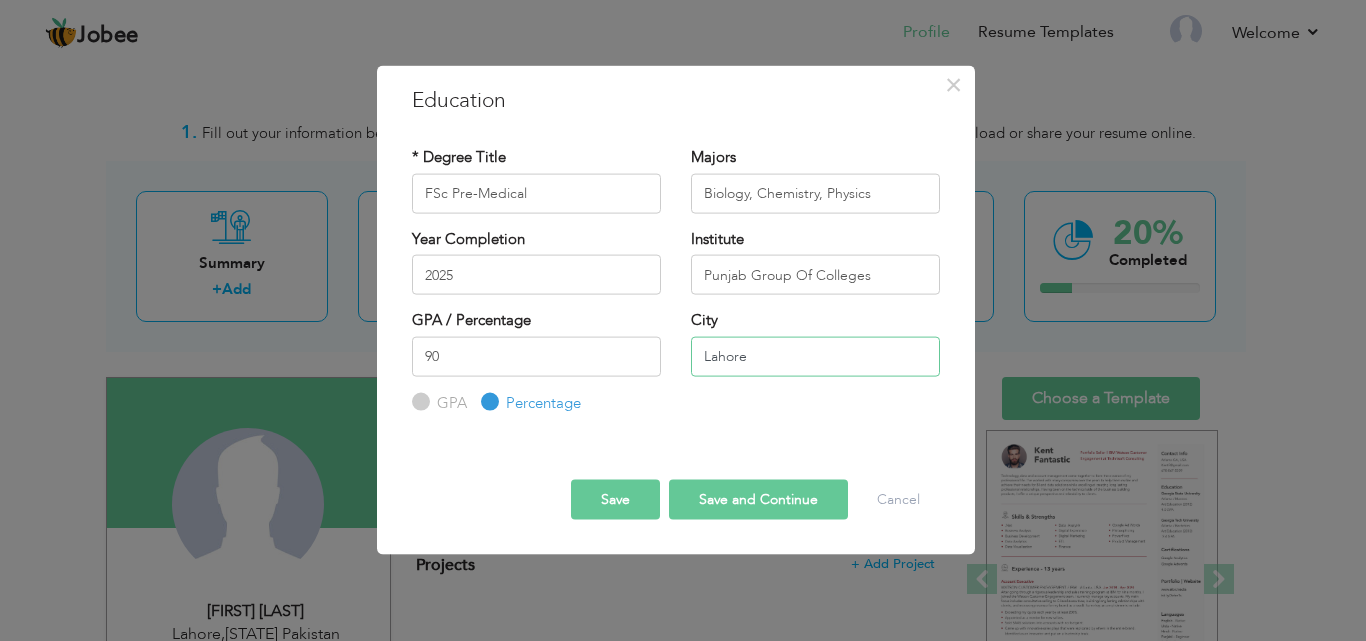 type on "Lahore" 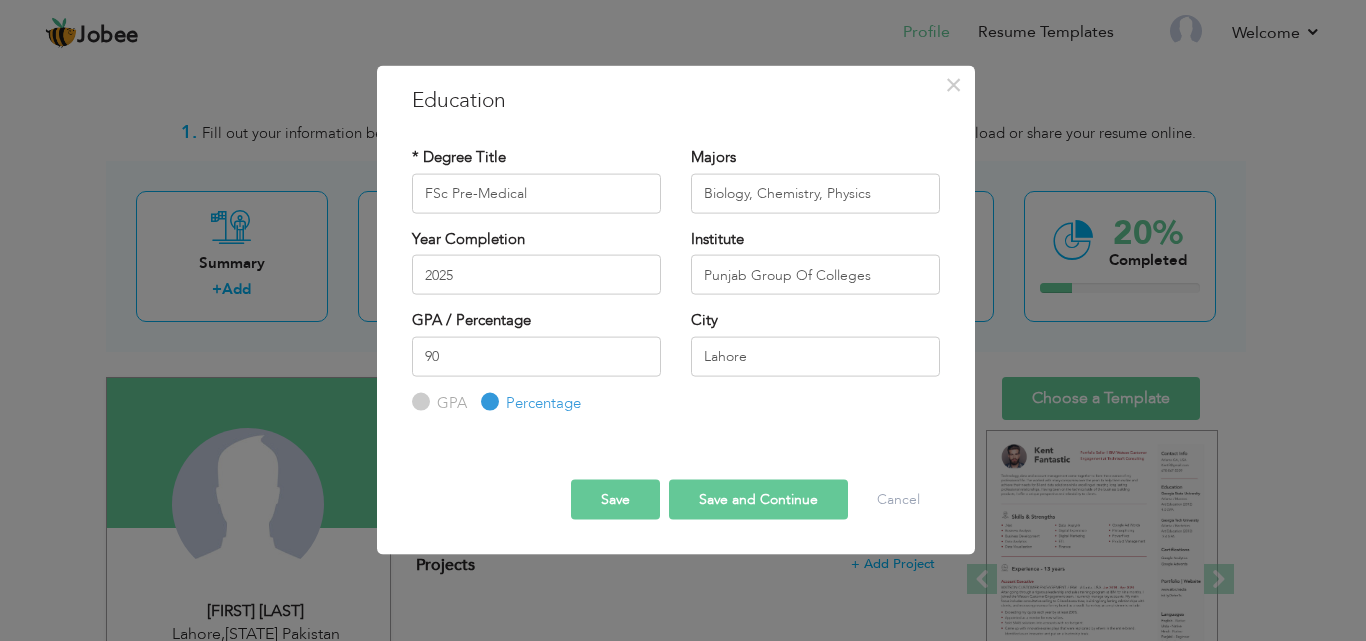 click on "Save" at bounding box center [615, 500] 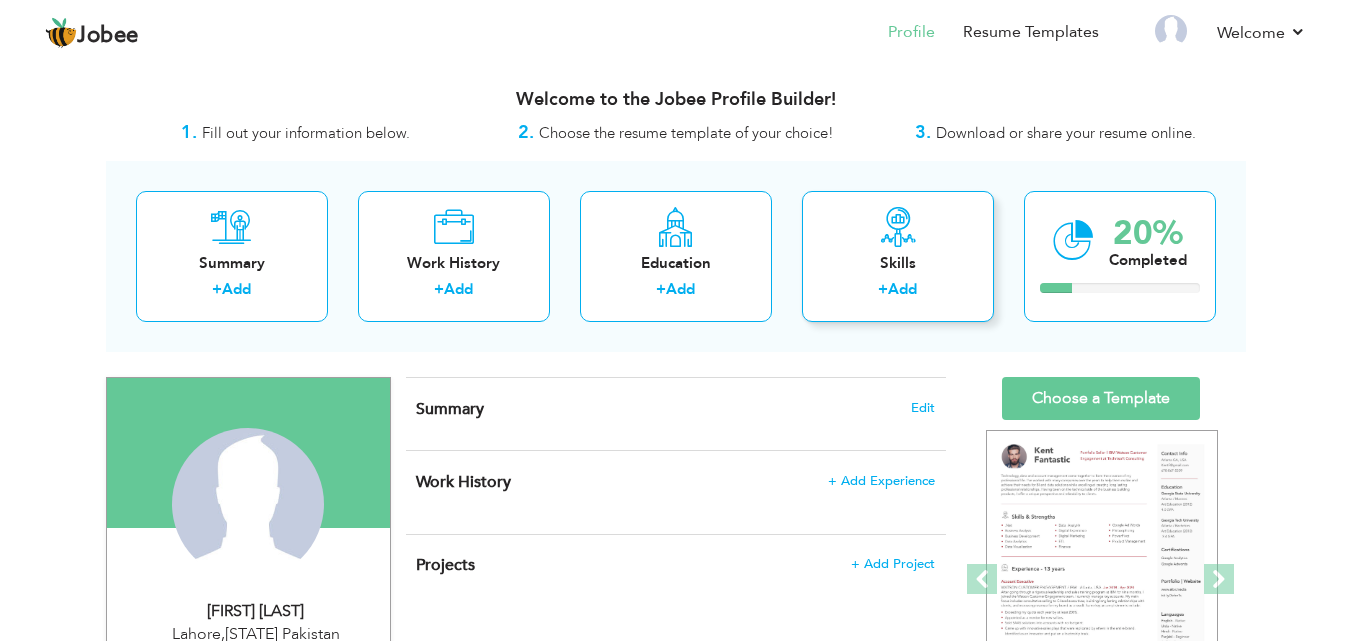 click on "Skills" at bounding box center [898, 263] 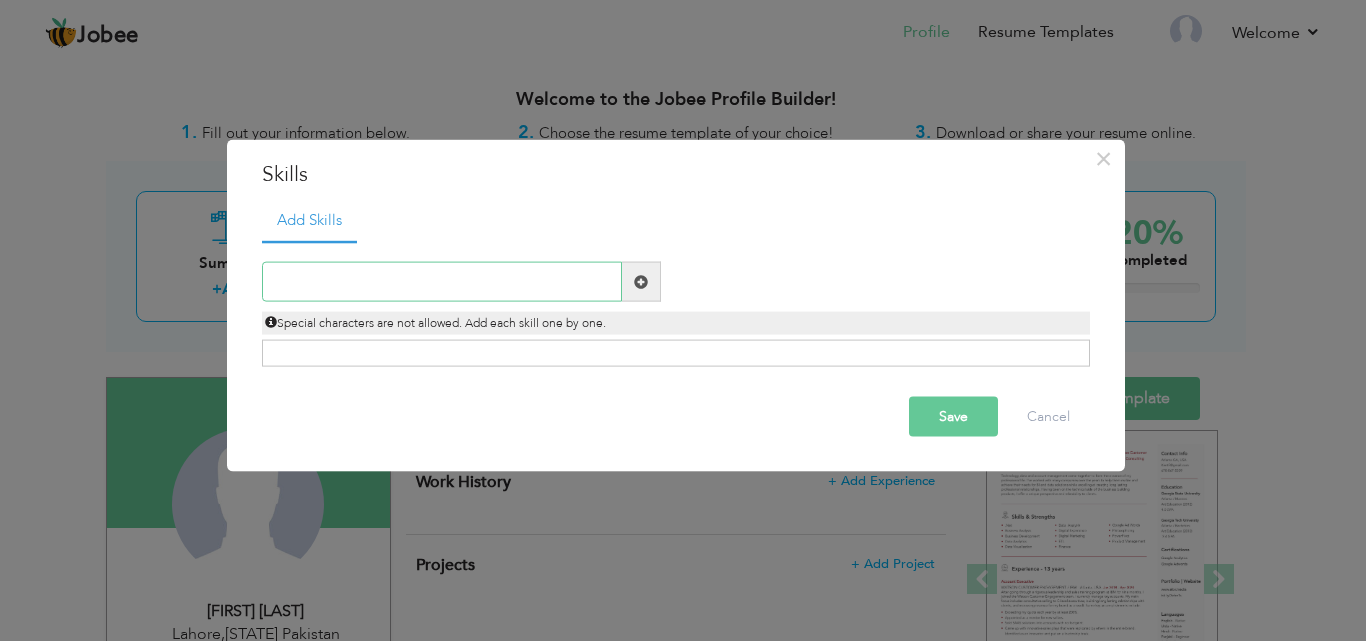 click at bounding box center (442, 282) 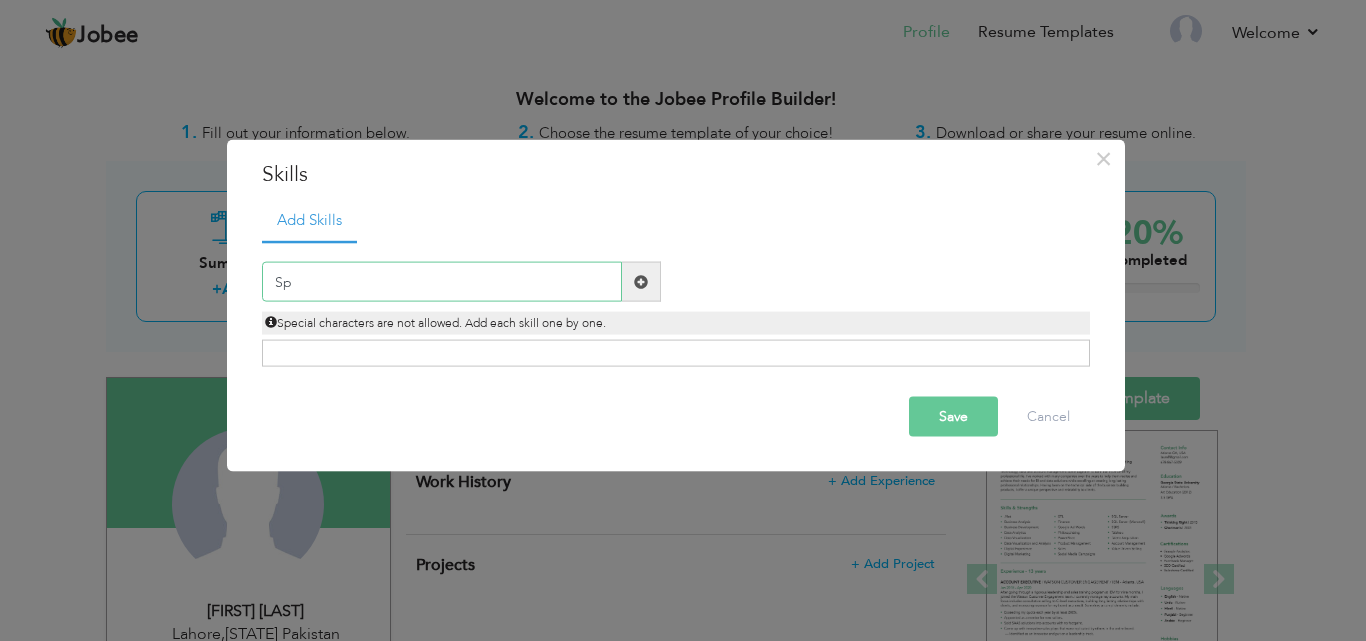 type on "S" 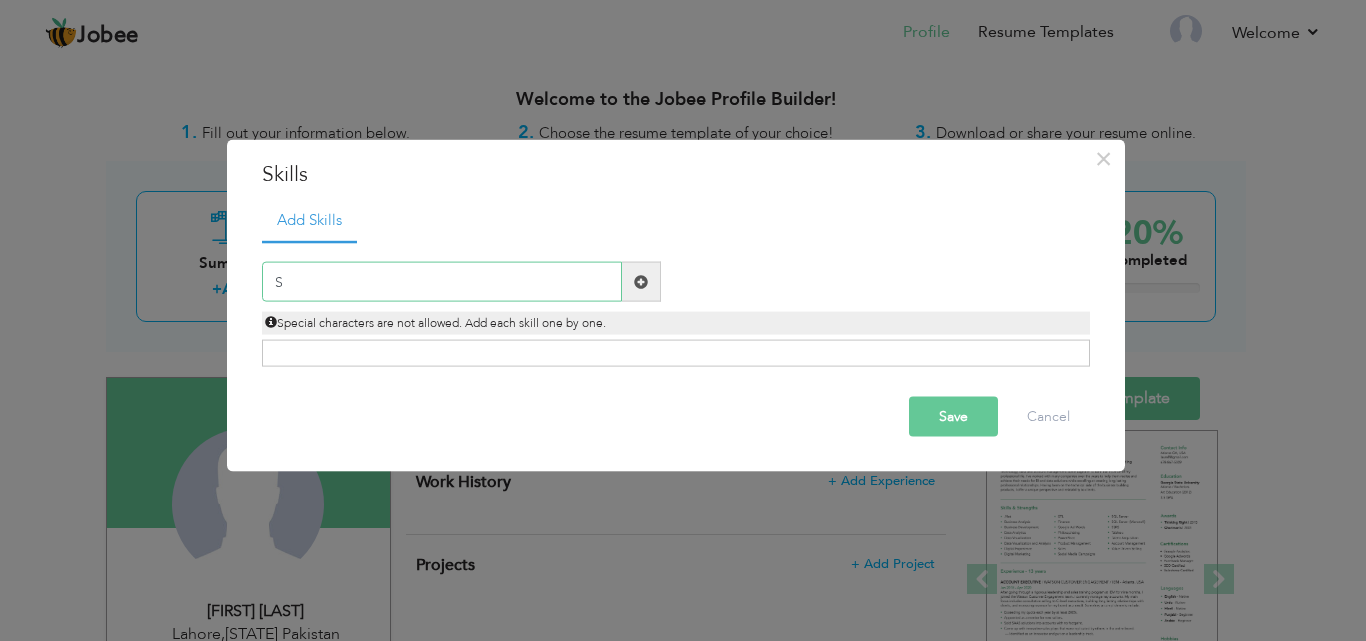 type 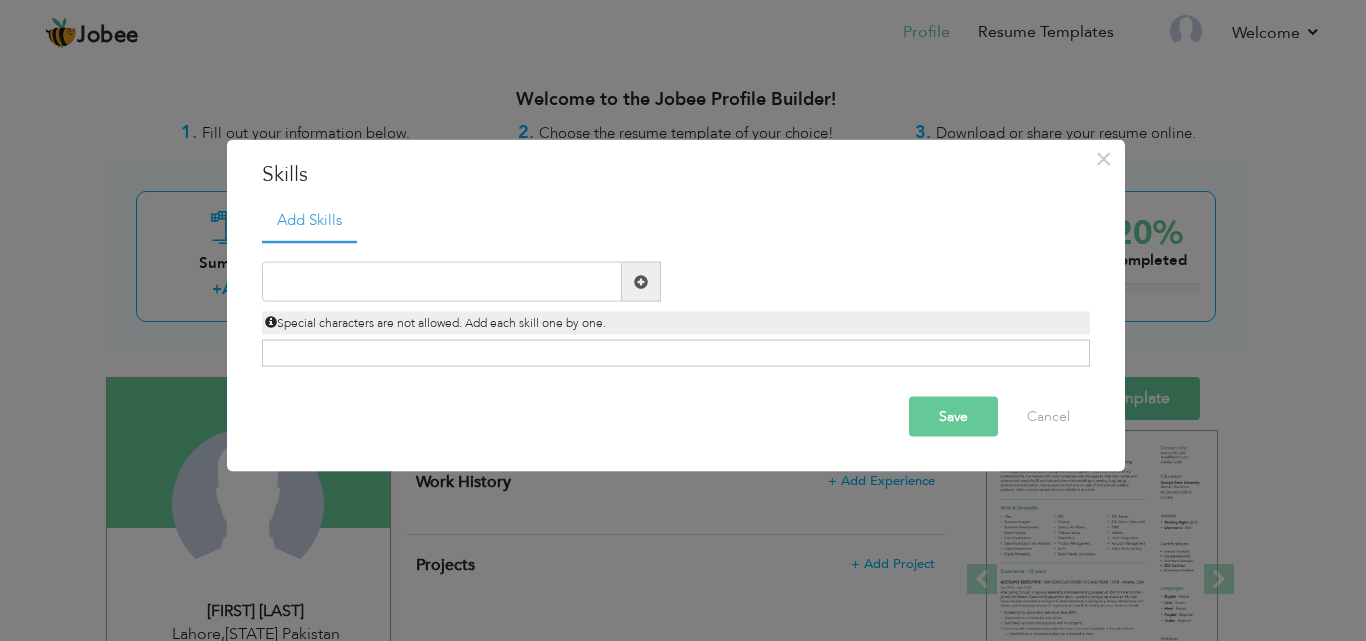 click at bounding box center (641, 281) 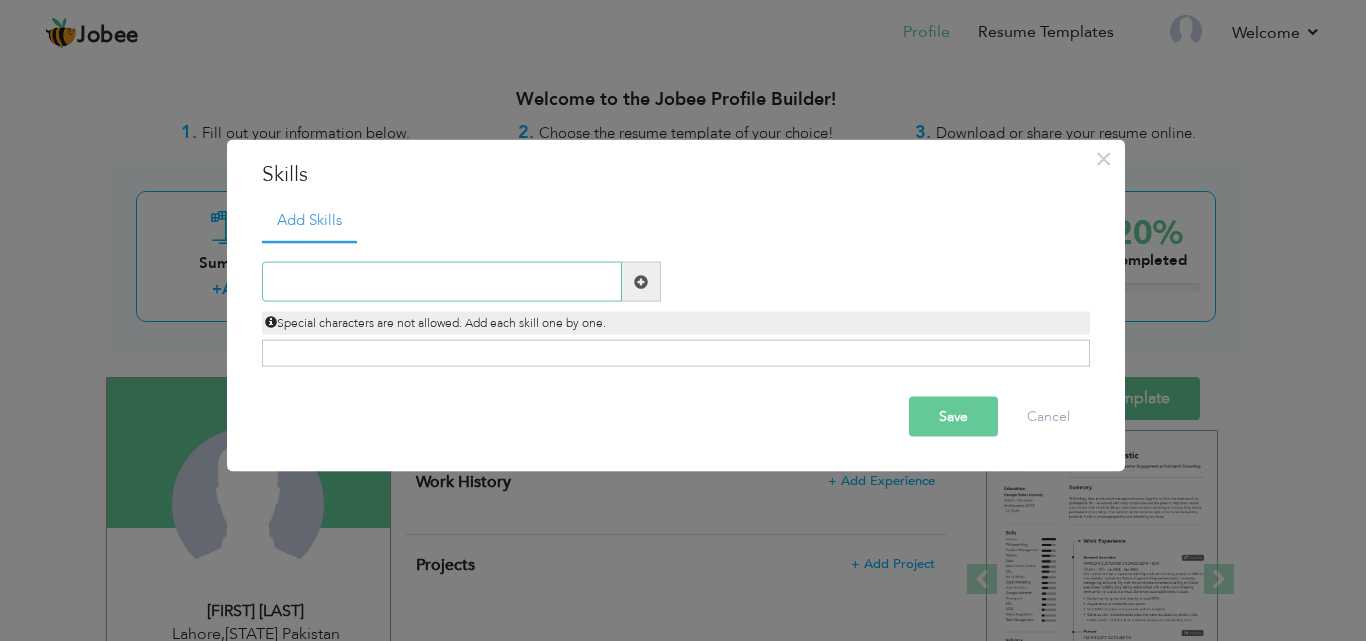 click at bounding box center (442, 282) 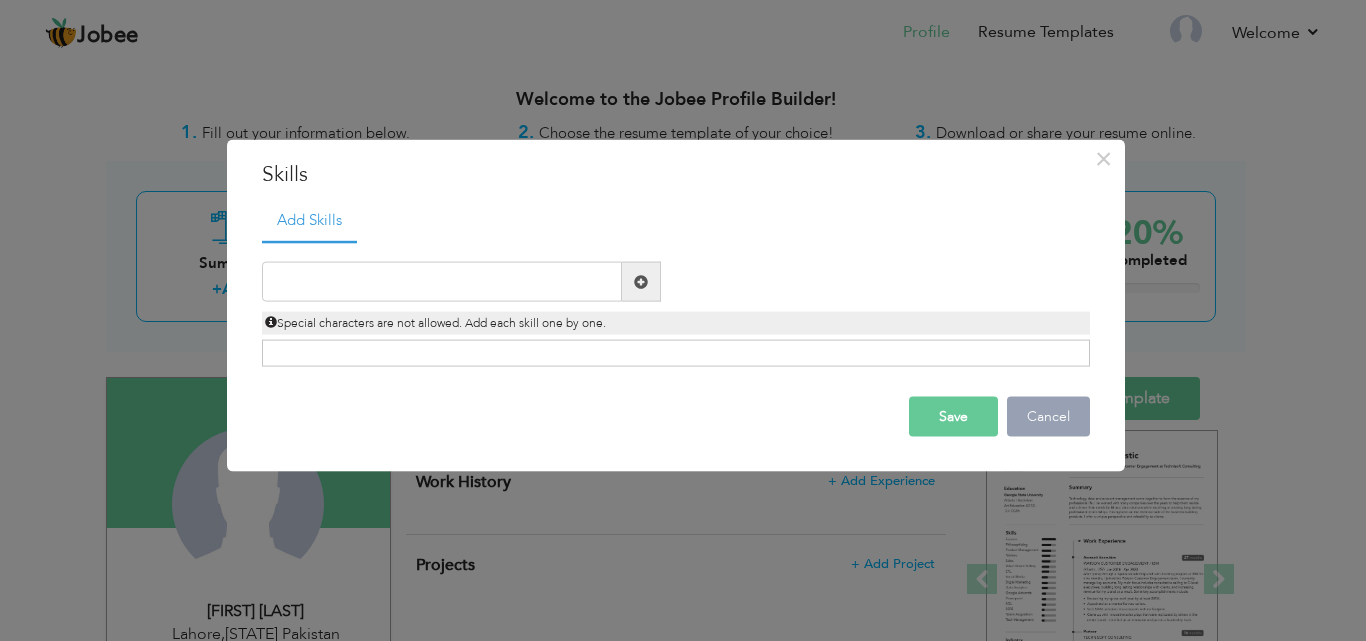 click on "Cancel" at bounding box center (1048, 417) 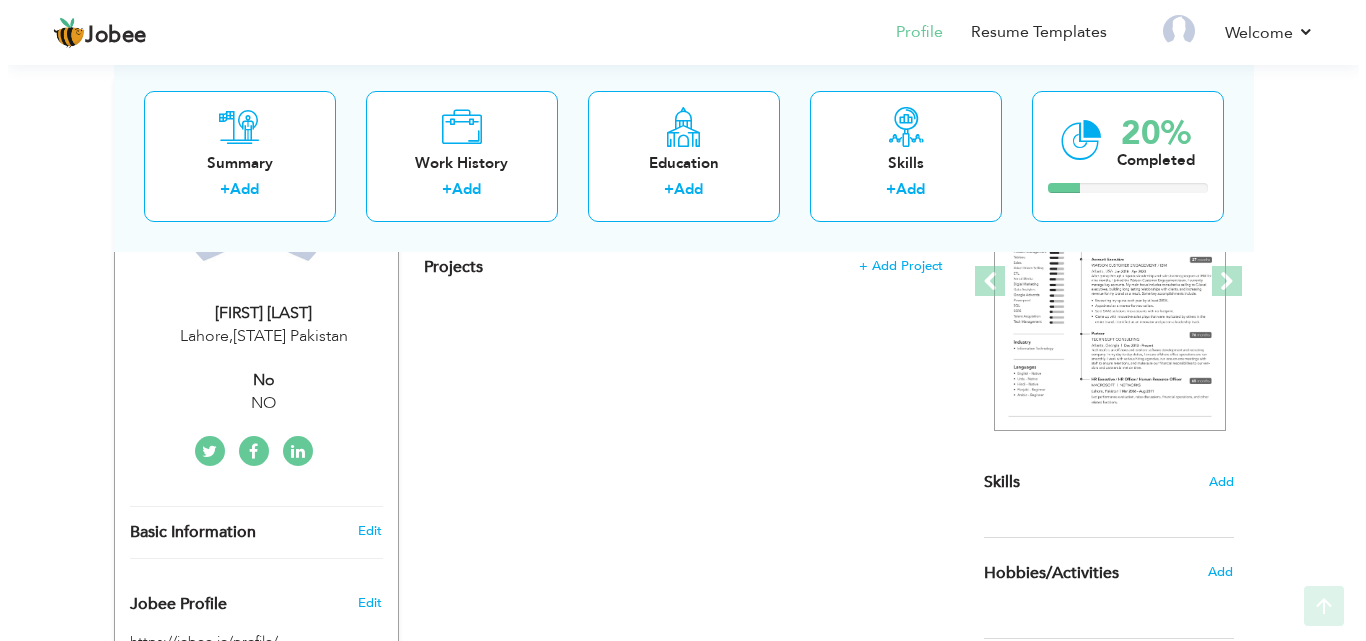 scroll, scrollTop: 300, scrollLeft: 0, axis: vertical 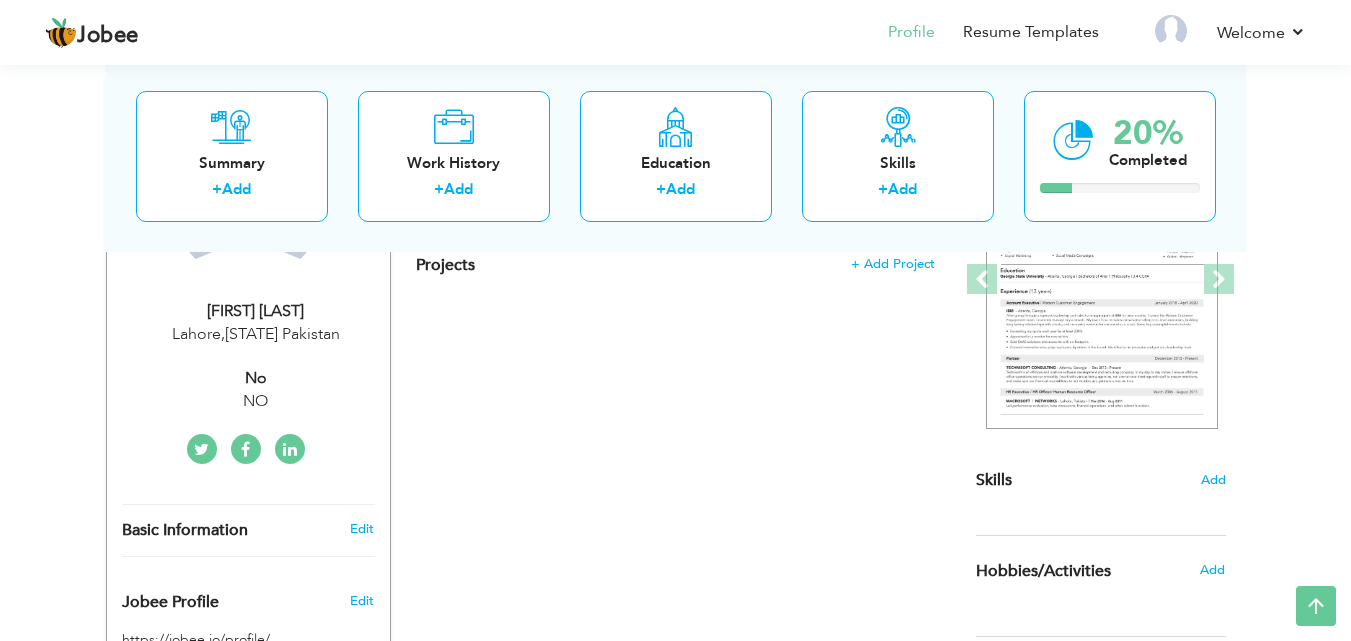 click on "No" at bounding box center [256, 378] 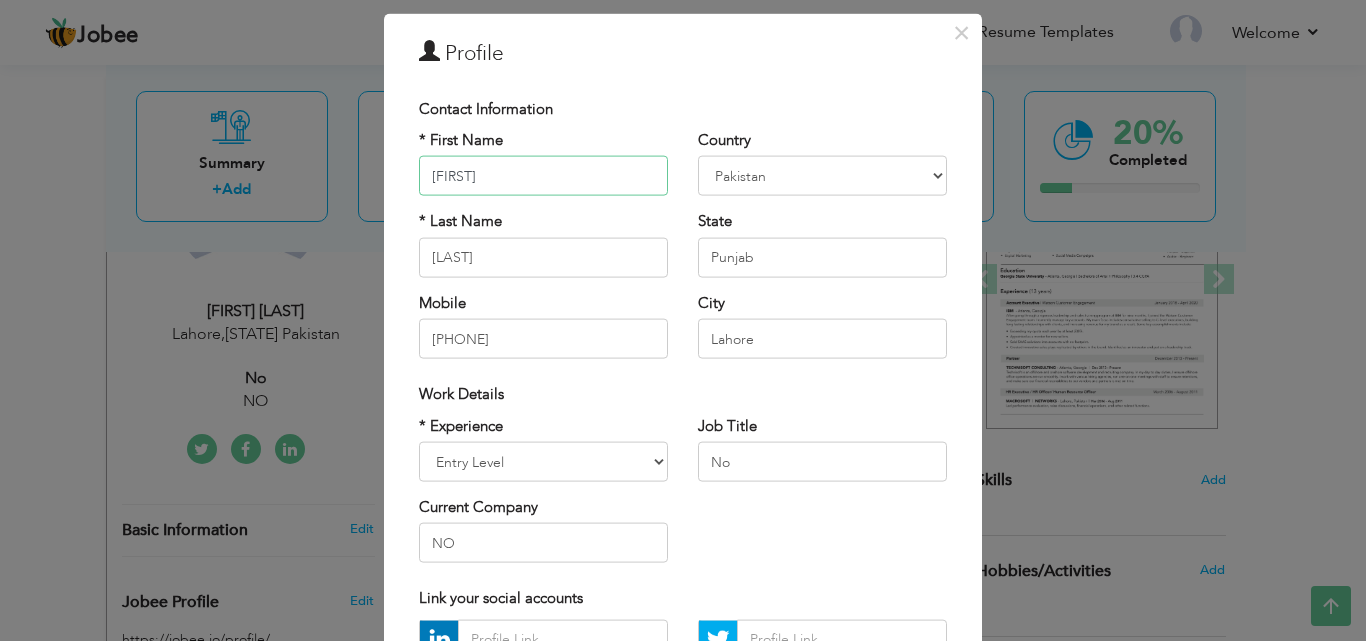 scroll, scrollTop: 100, scrollLeft: 0, axis: vertical 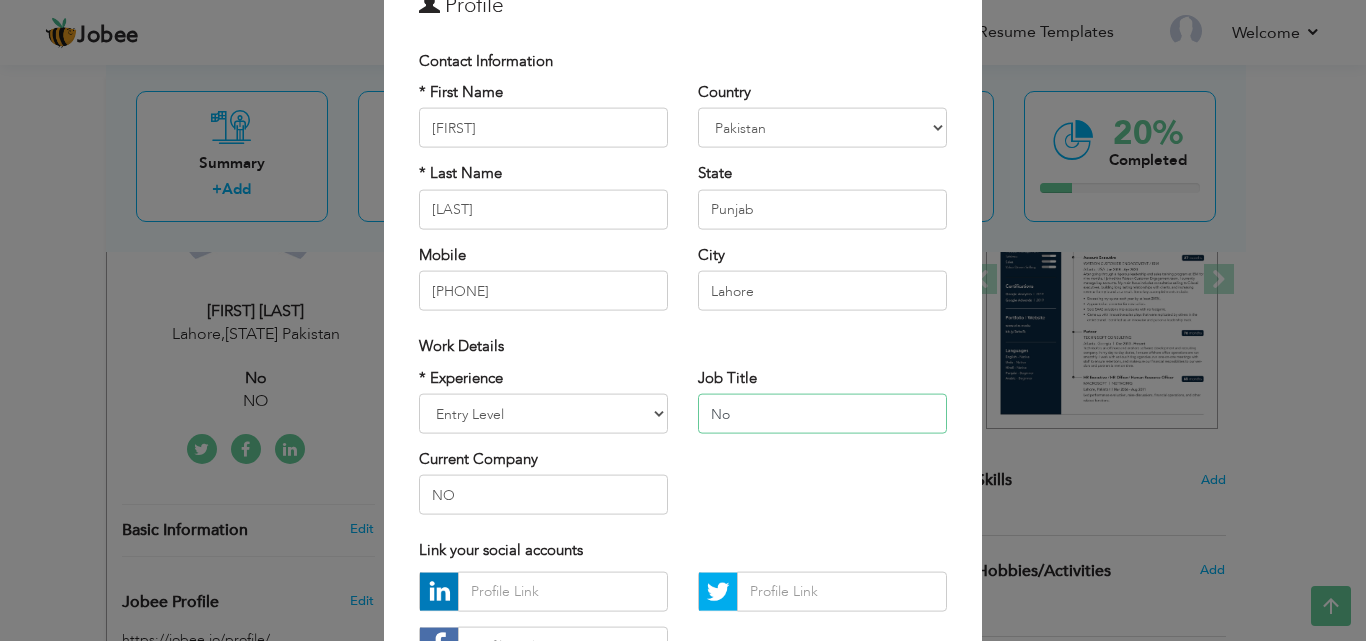 click on "No" at bounding box center [822, 414] 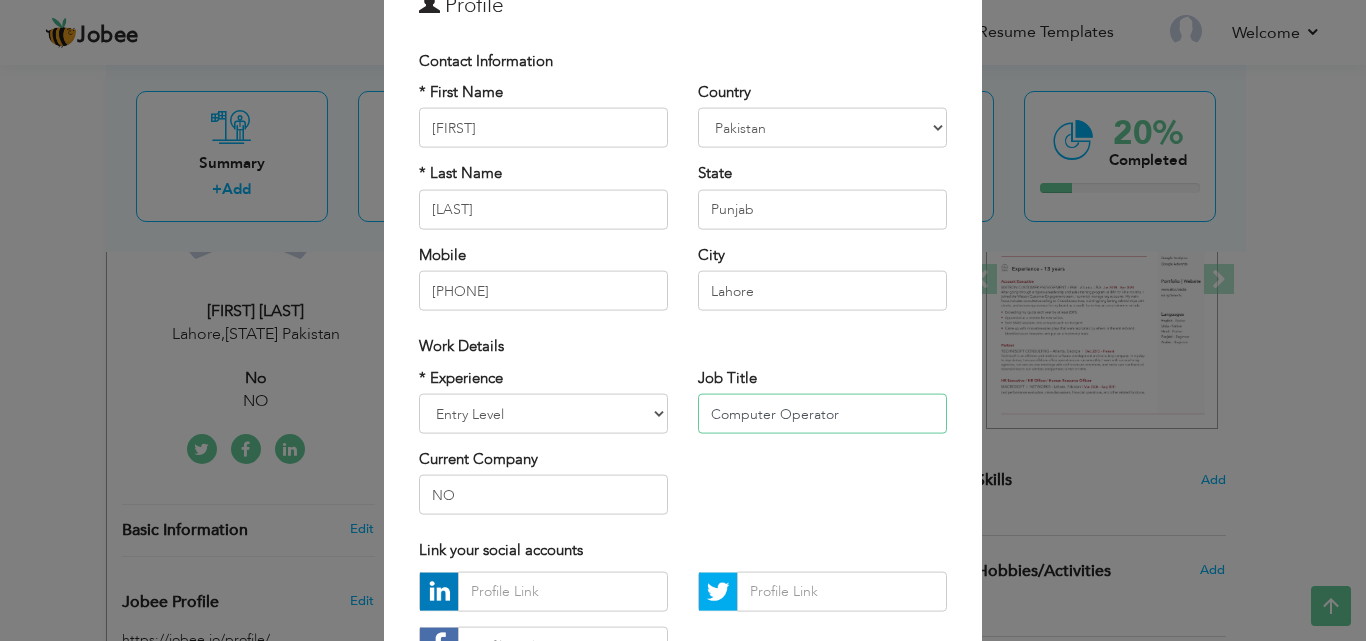 type on "Computer Operator" 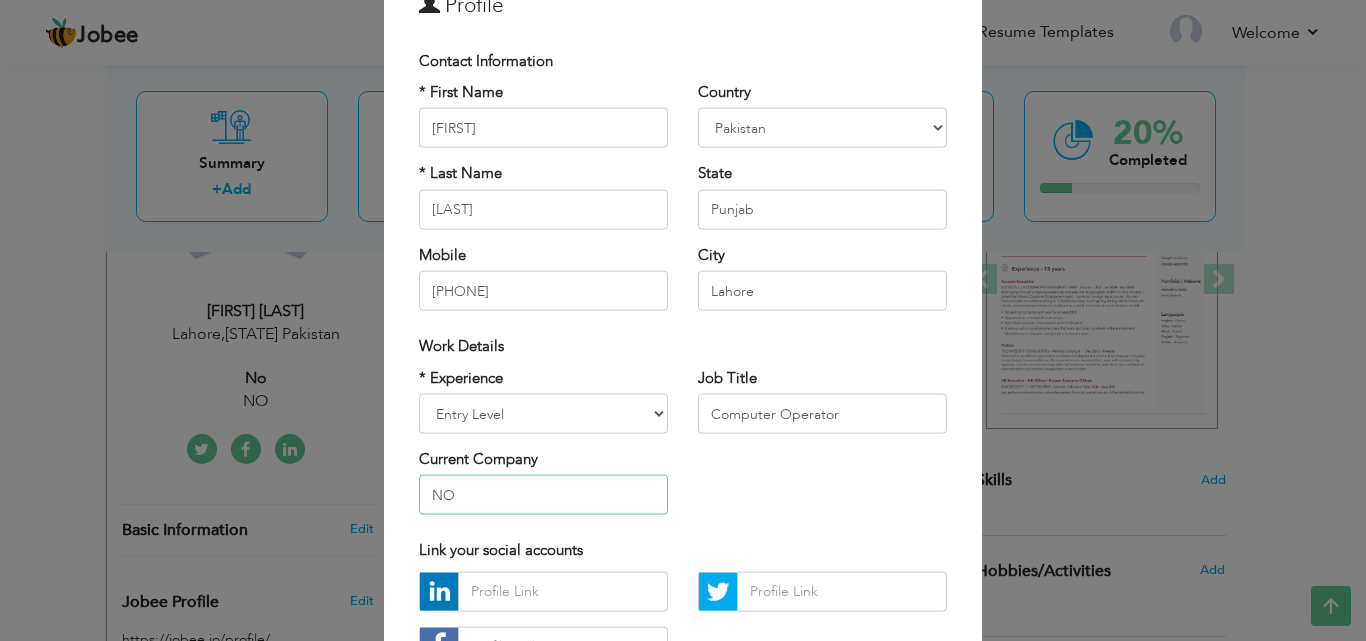 click on "NO" at bounding box center [543, 495] 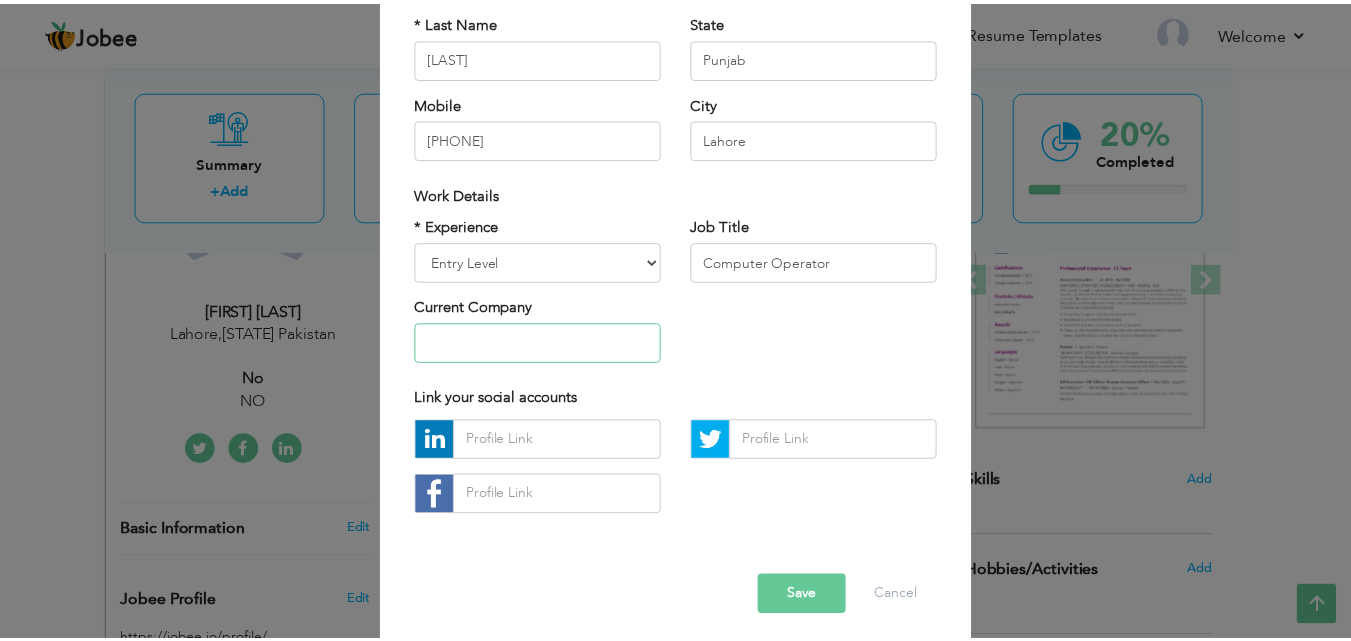 scroll, scrollTop: 261, scrollLeft: 0, axis: vertical 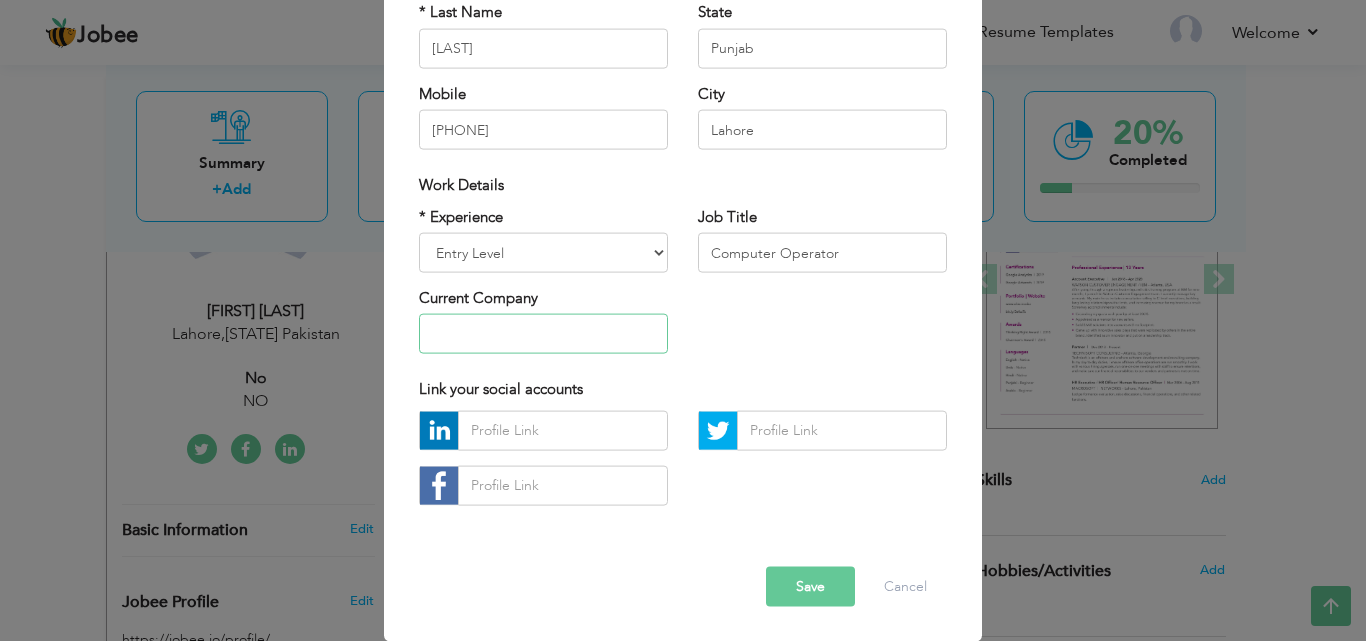 type 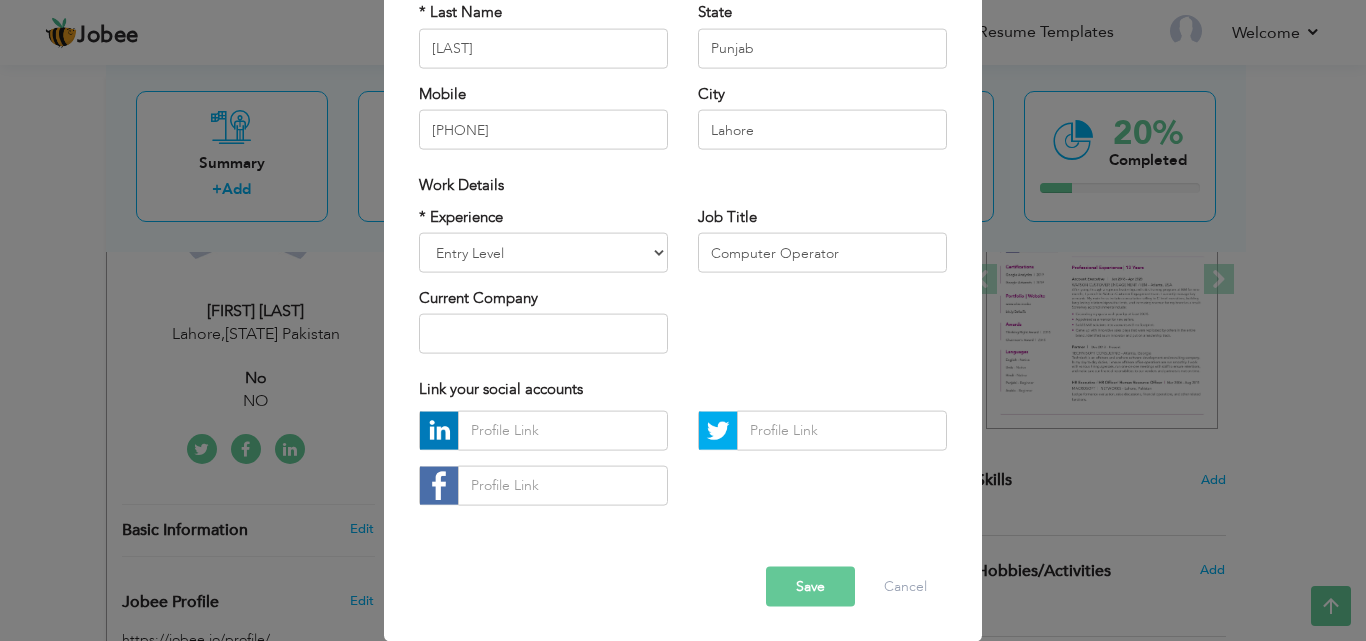 click on "Save" at bounding box center (810, 586) 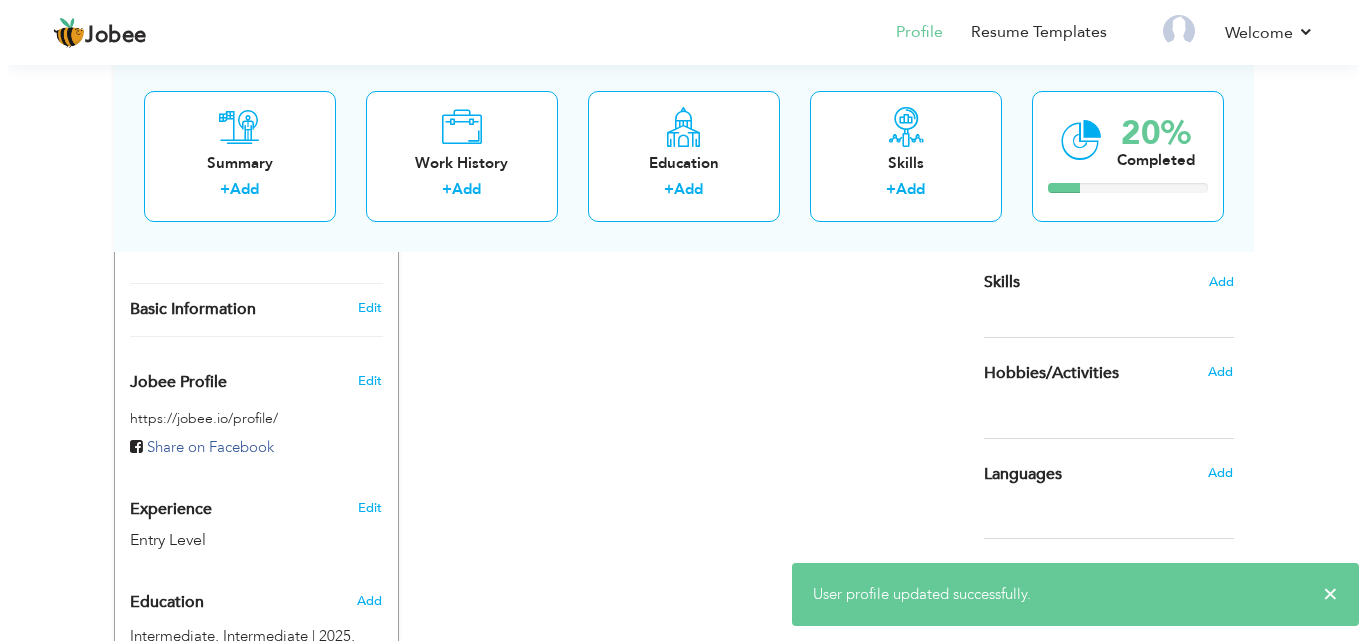 scroll, scrollTop: 500, scrollLeft: 0, axis: vertical 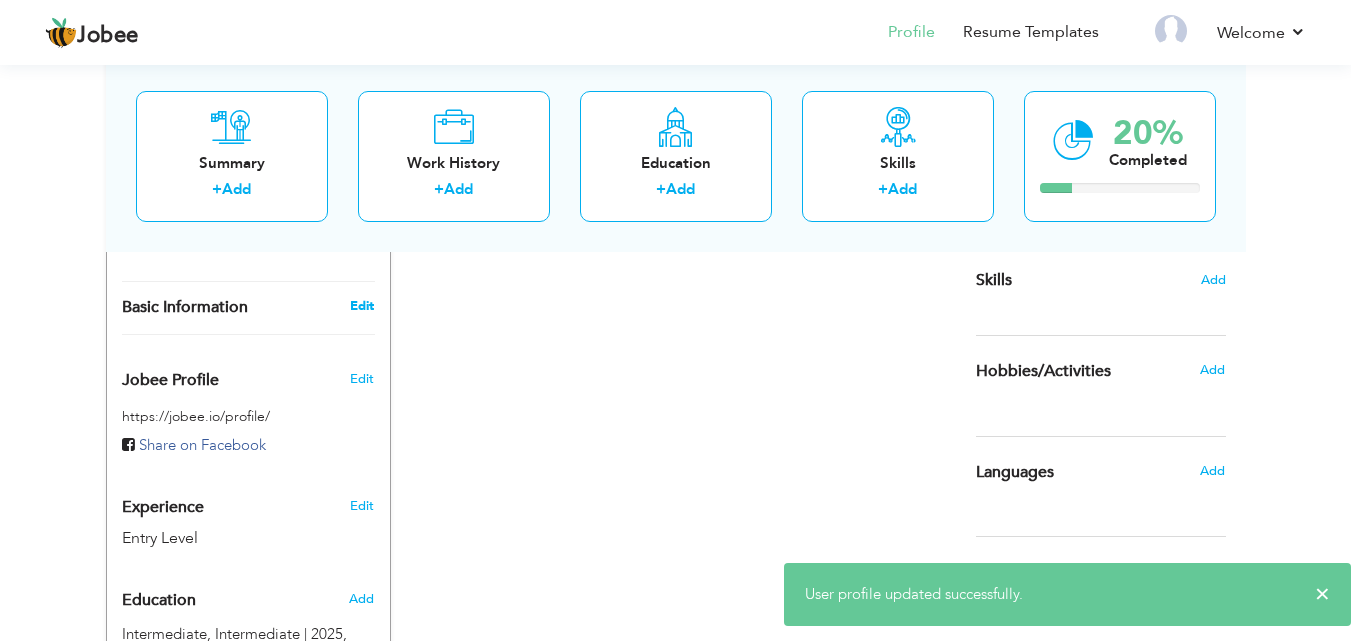 click on "Edit" at bounding box center (362, 306) 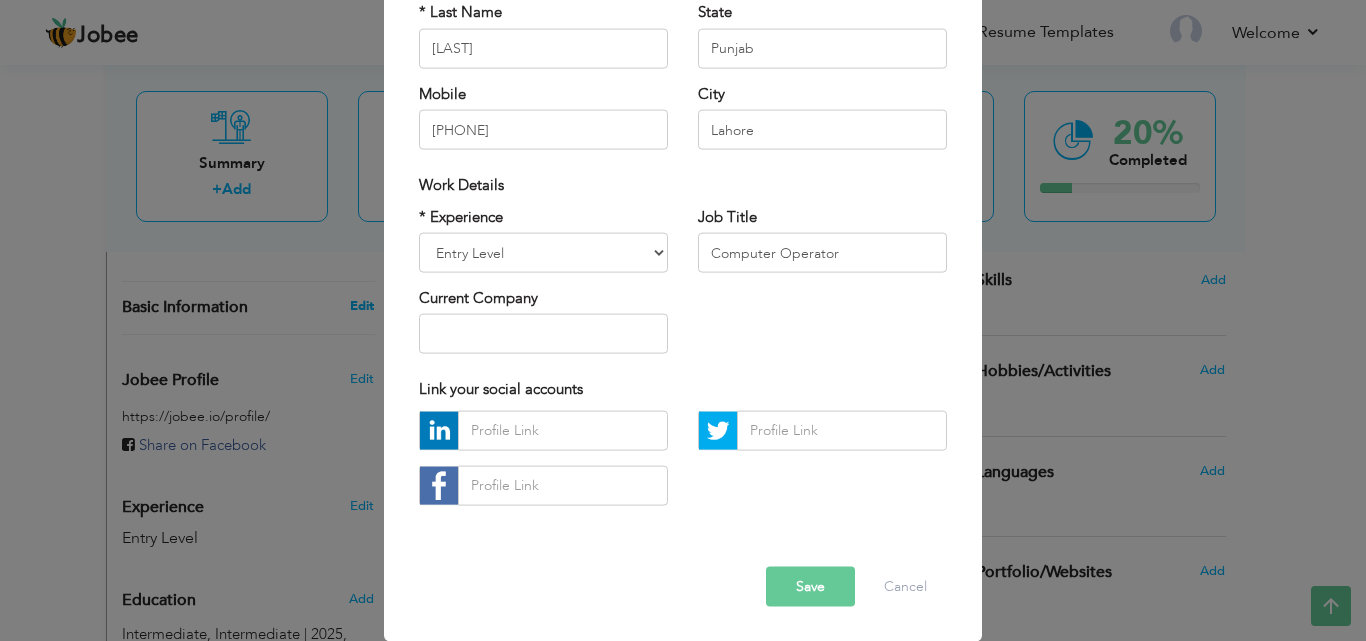 scroll, scrollTop: 0, scrollLeft: 0, axis: both 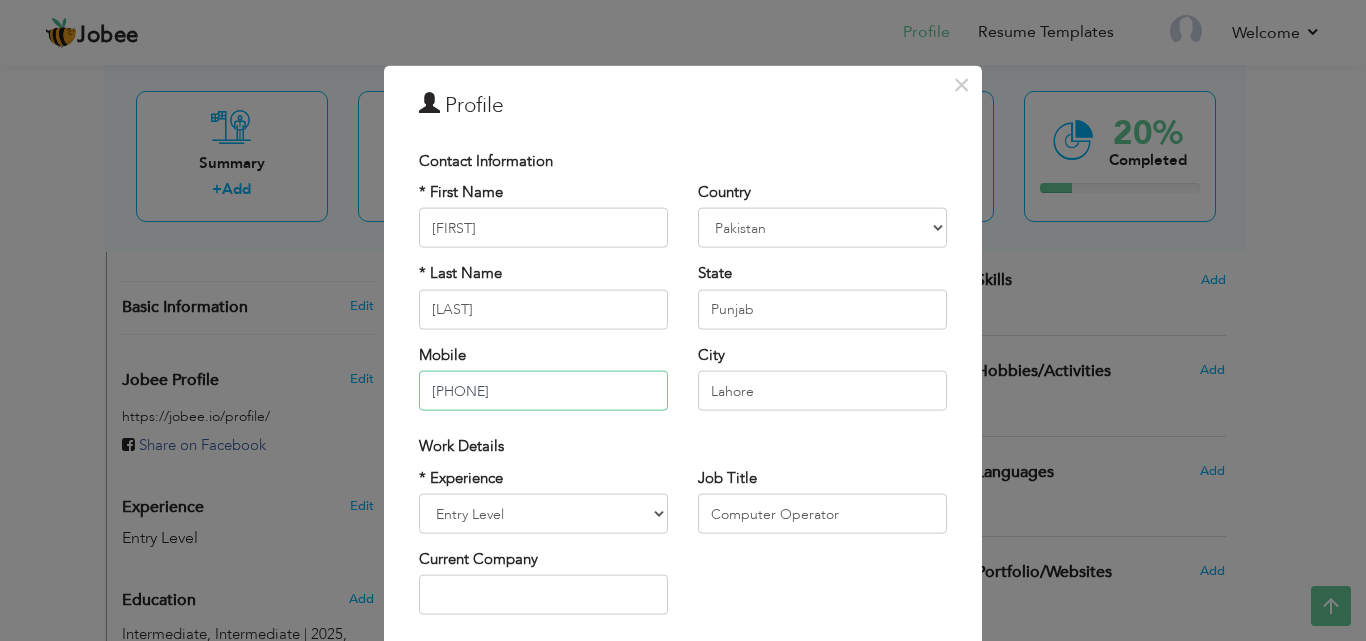 click on "03221140050" at bounding box center [543, 391] 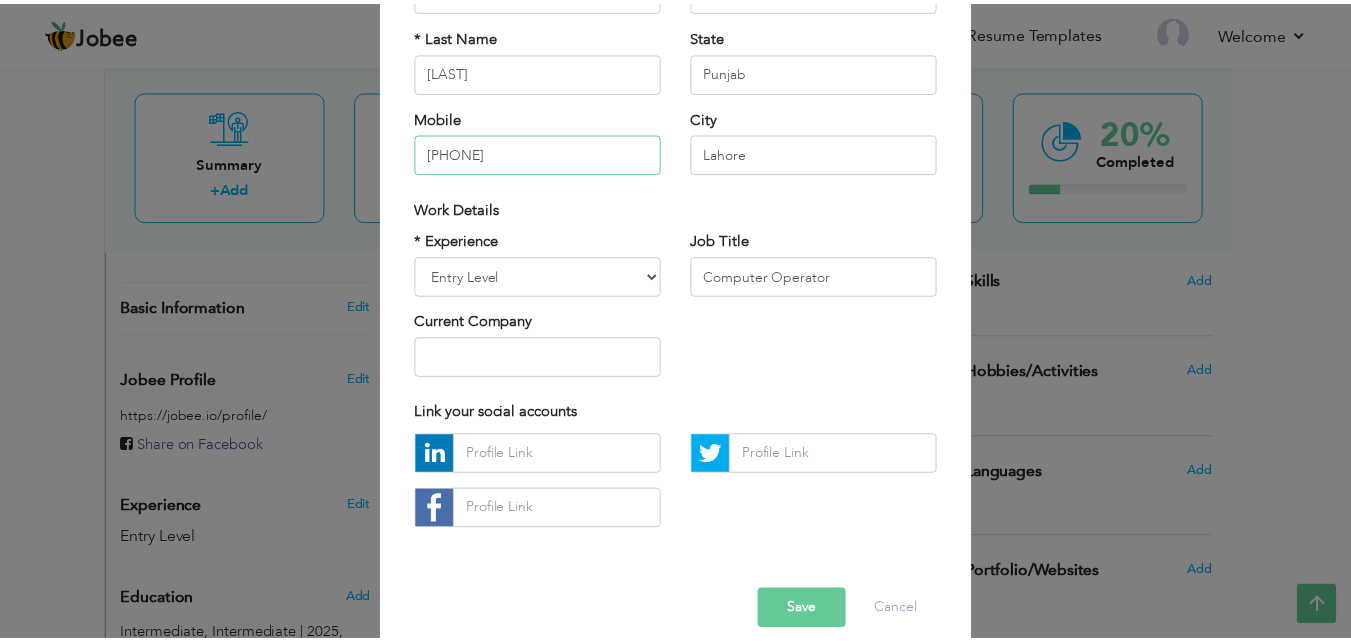 scroll, scrollTop: 261, scrollLeft: 0, axis: vertical 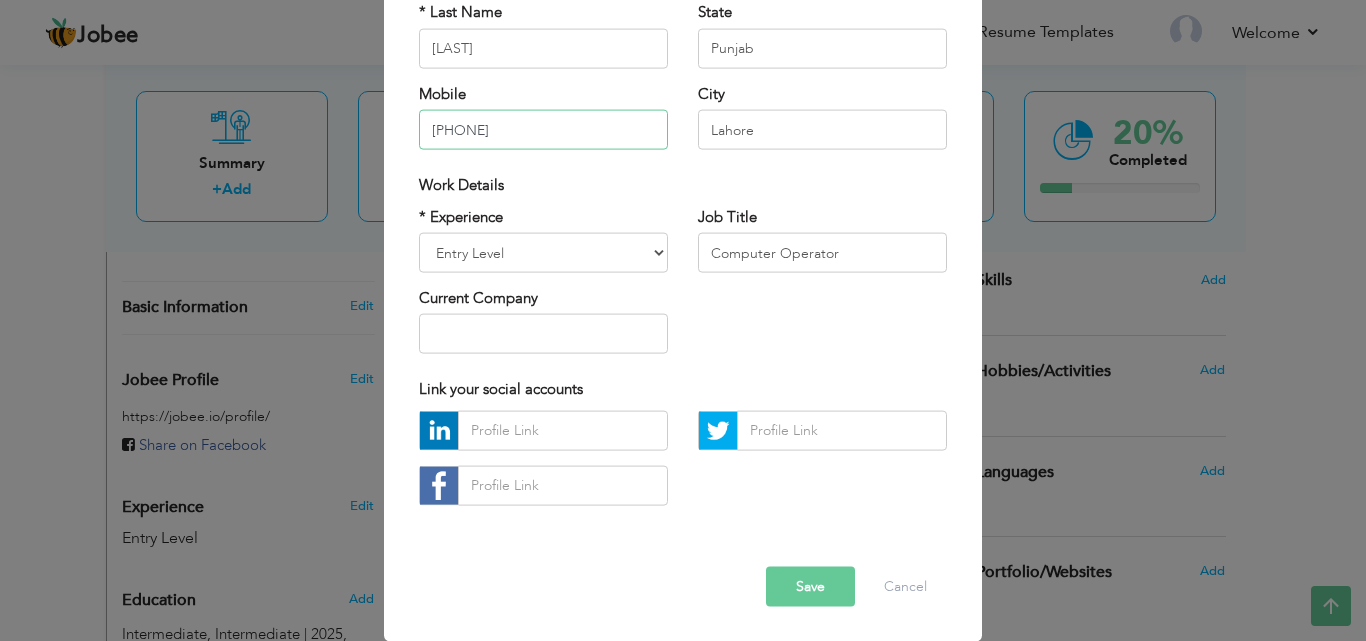 type on "03221-140050" 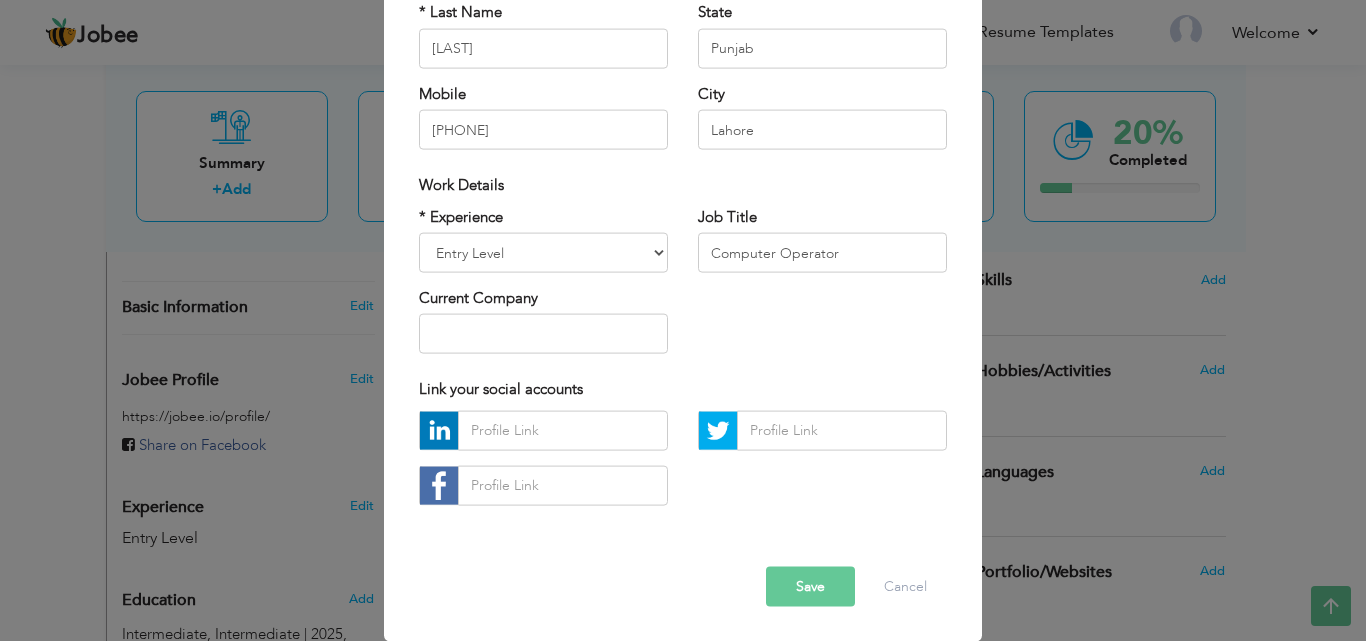 click on "Save" at bounding box center (810, 586) 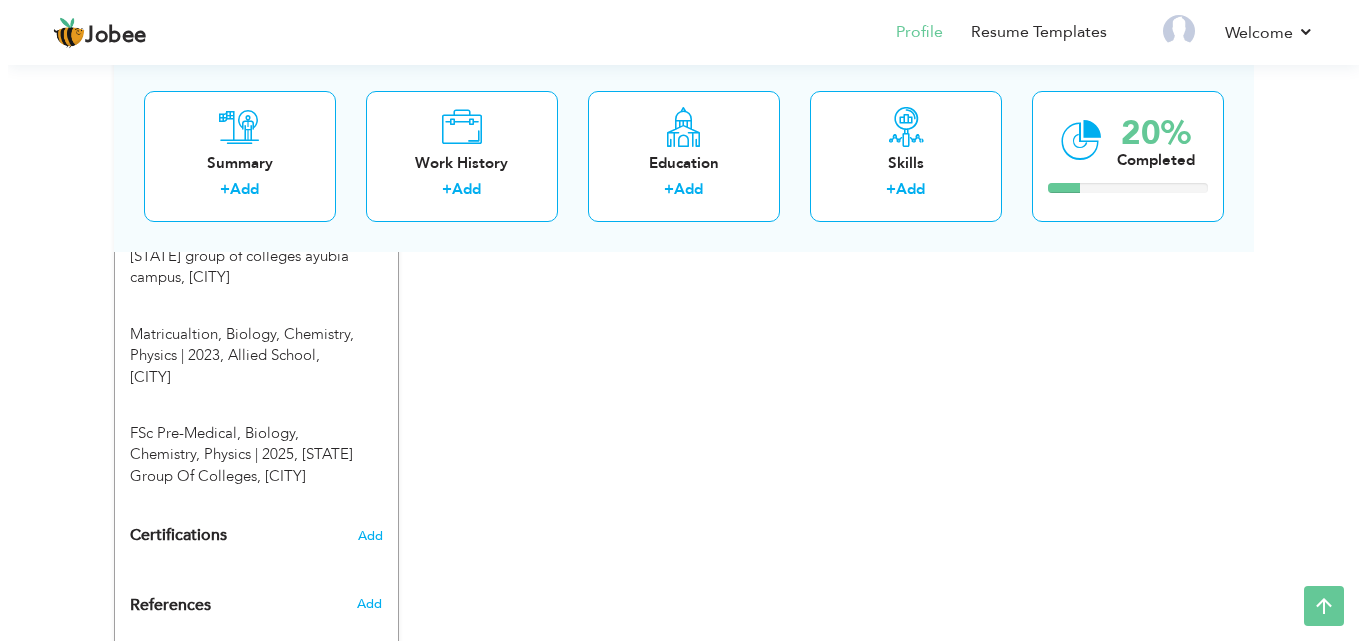 scroll, scrollTop: 800, scrollLeft: 0, axis: vertical 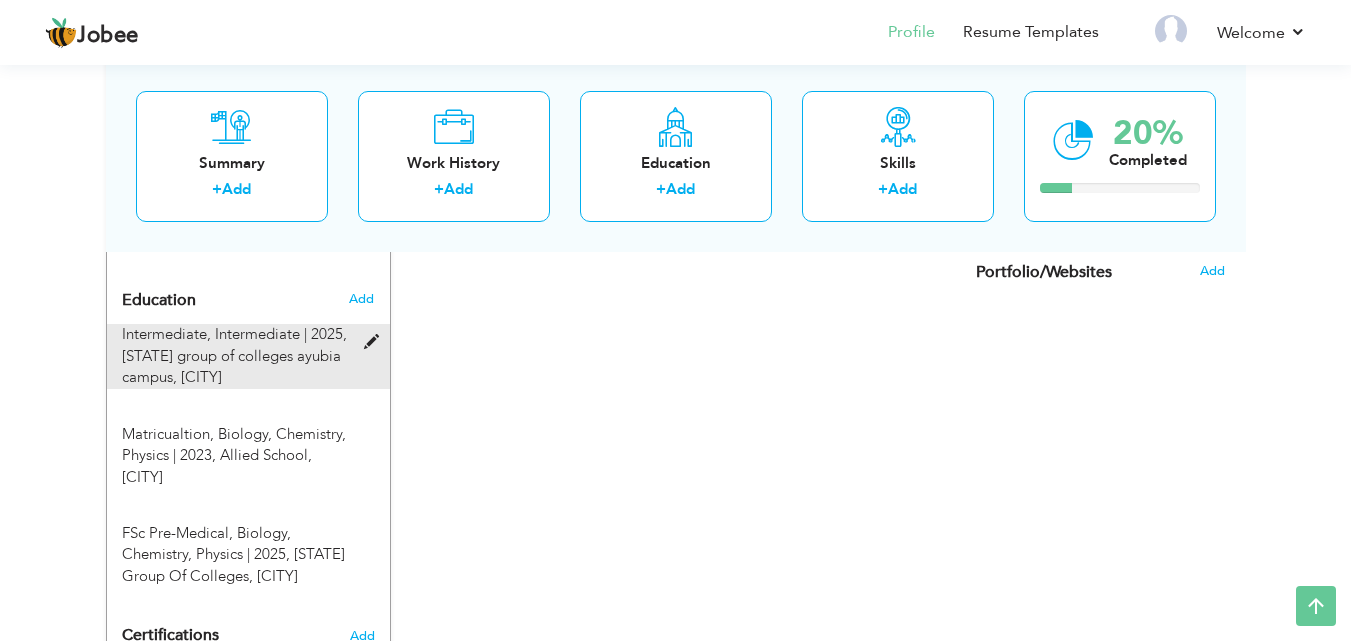 click at bounding box center (376, 342) 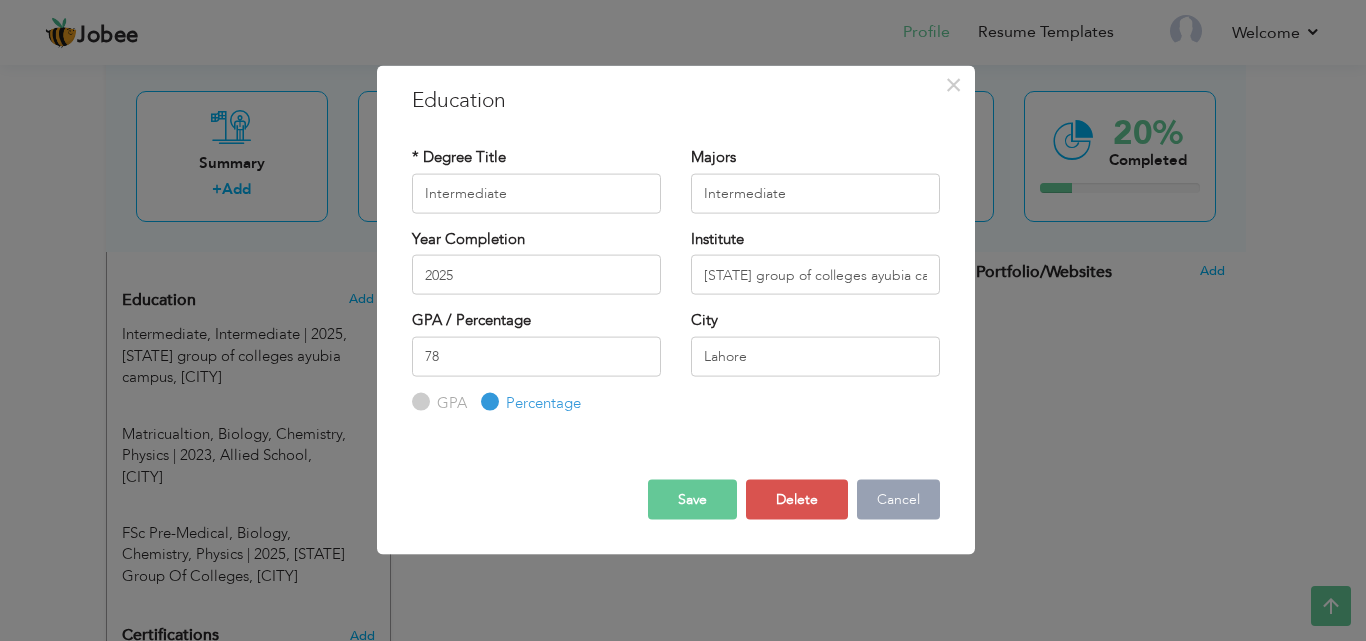 click on "Cancel" at bounding box center (898, 500) 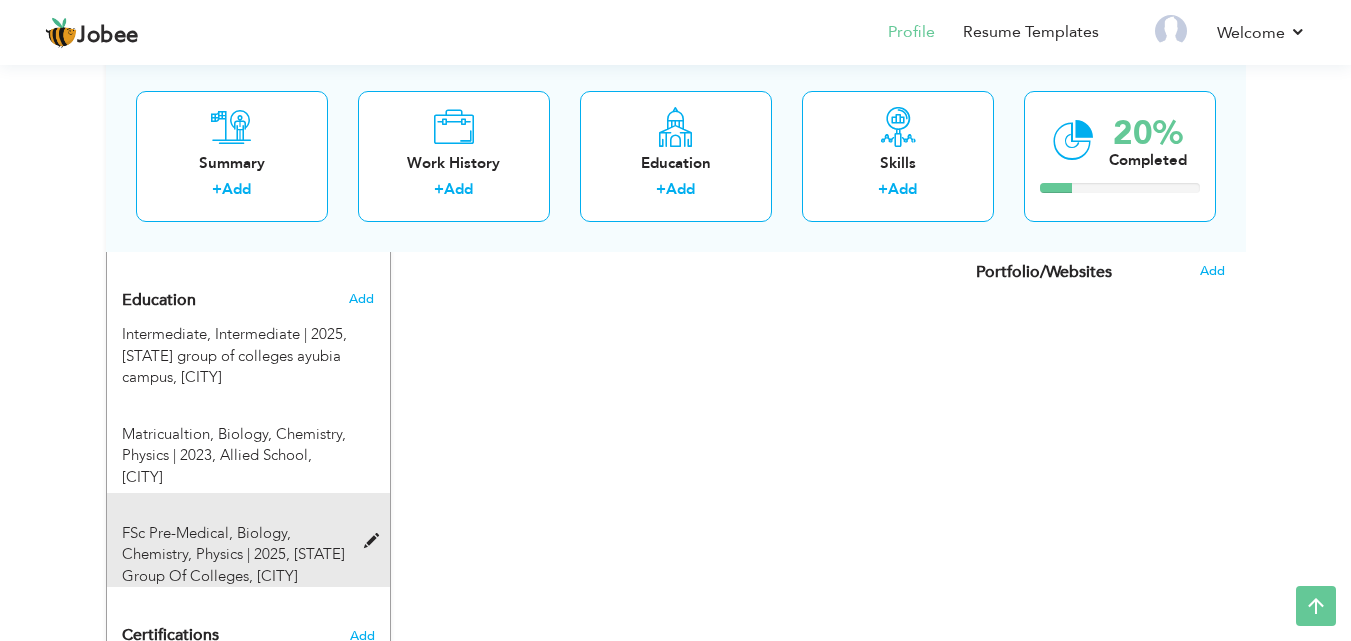 click at bounding box center (376, 541) 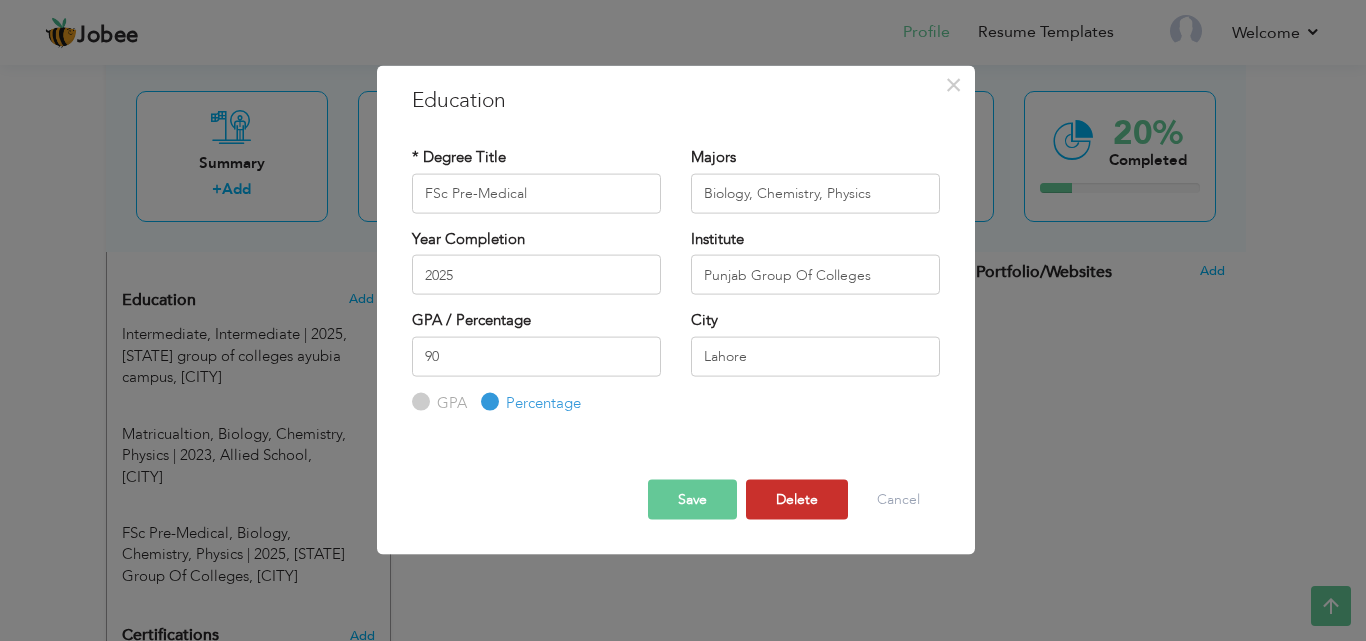 click on "Delete" at bounding box center (797, 500) 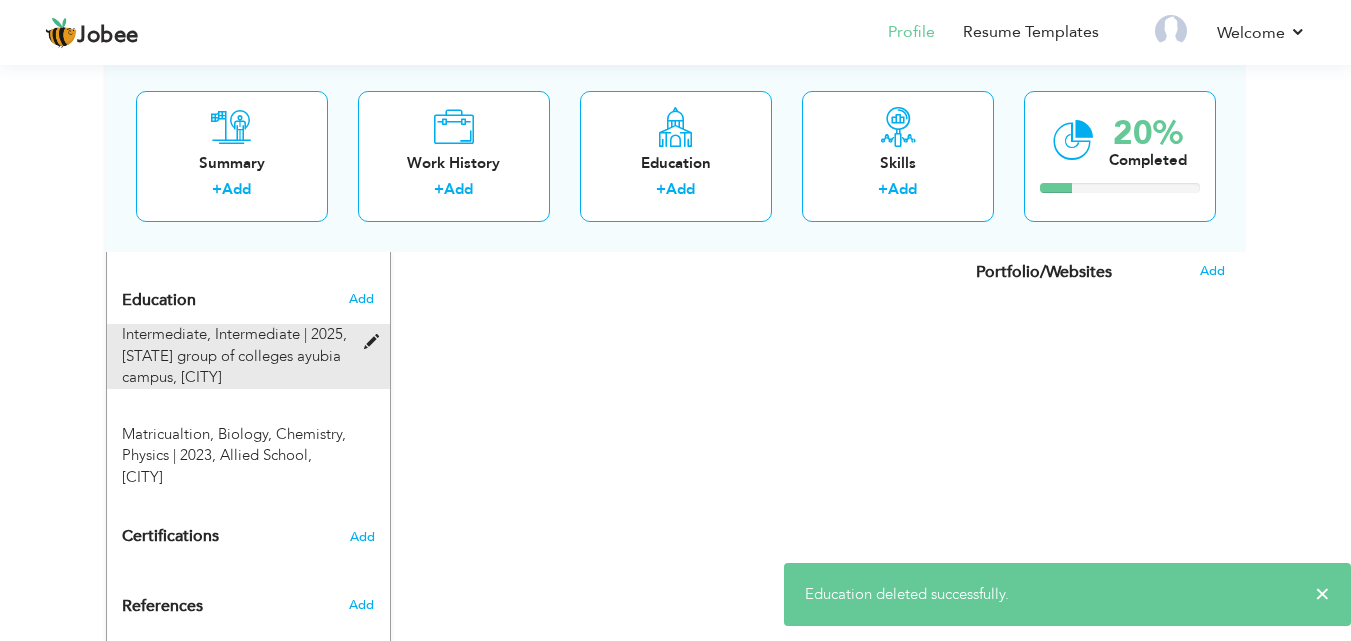 click on "Intermediate,  Intermediate  |  2025,
Punjab group of colleges ayubia campus, Lahore" at bounding box center [236, 356] 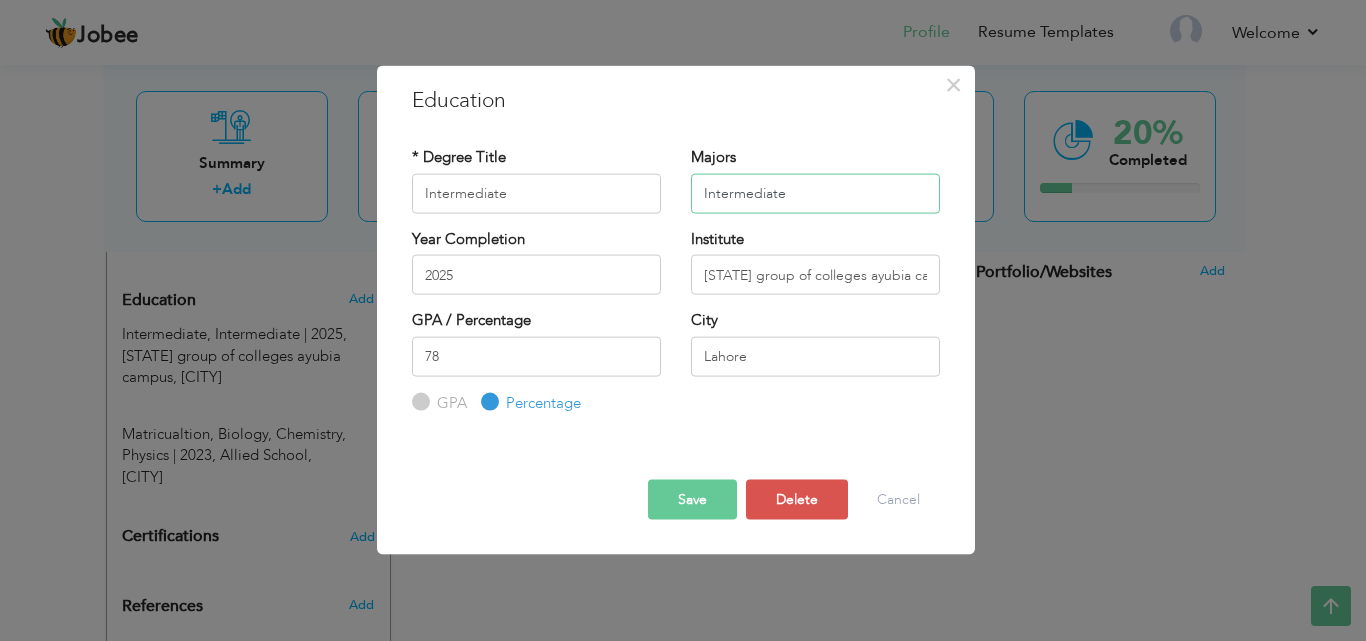 drag, startPoint x: 788, startPoint y: 191, endPoint x: 684, endPoint y: 194, distance: 104.04326 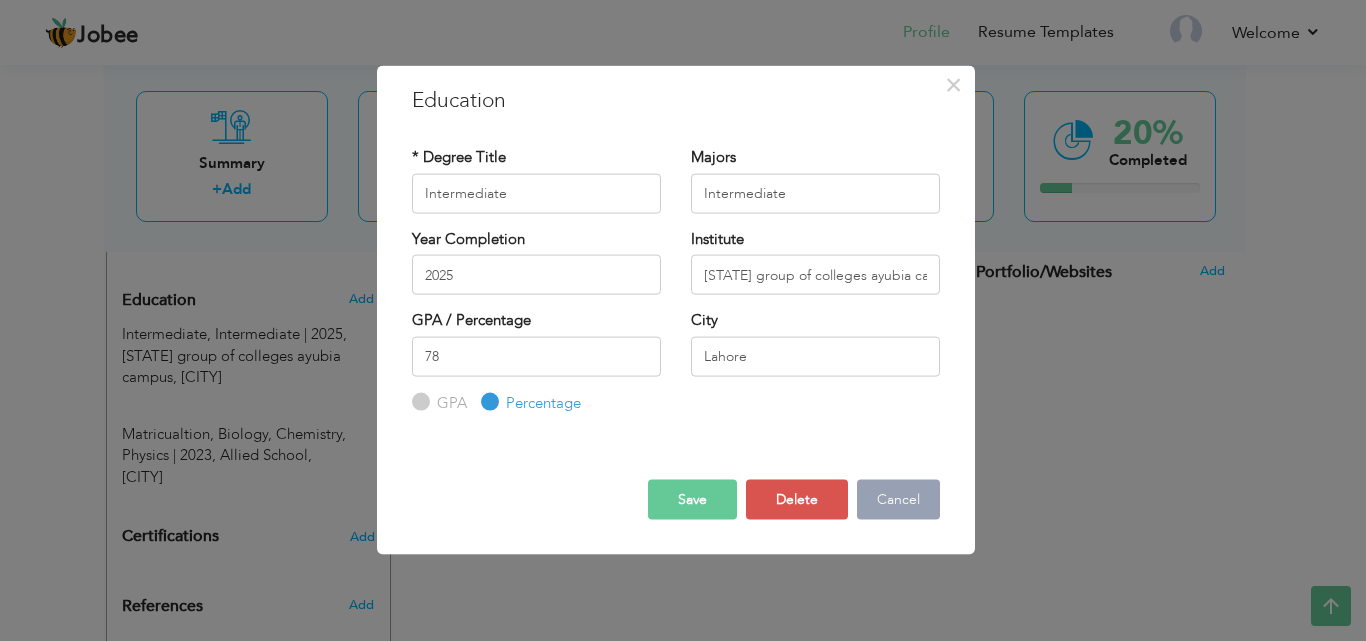 click on "Cancel" at bounding box center (898, 500) 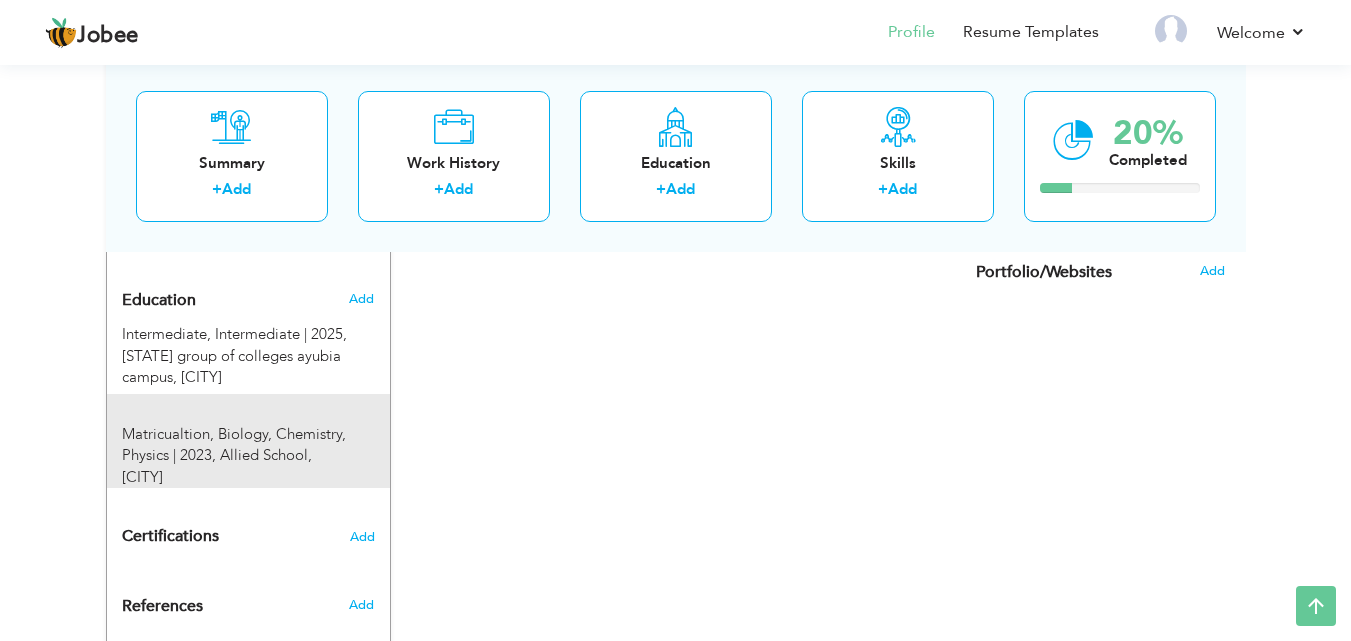 click on "Matricualtion,  Biology, Chemistry, Physics  |  2023,
Allied School, Lahore" at bounding box center (236, 456) 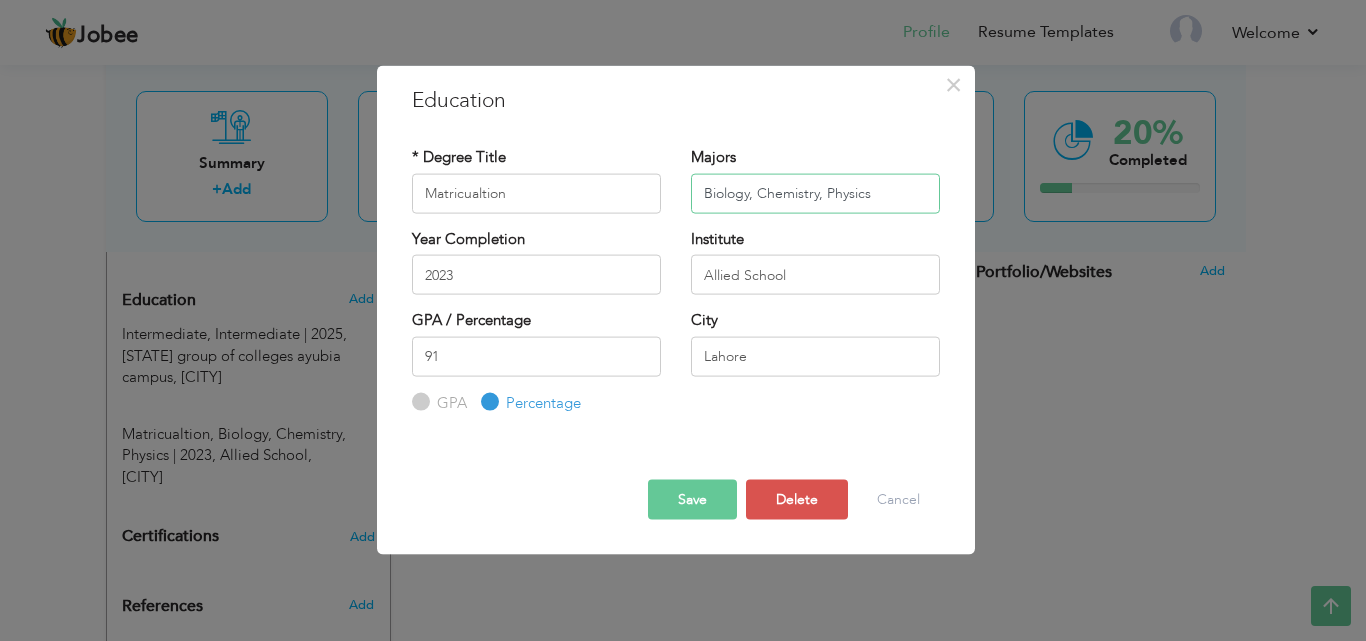 drag, startPoint x: 882, startPoint y: 195, endPoint x: 698, endPoint y: 193, distance: 184.01086 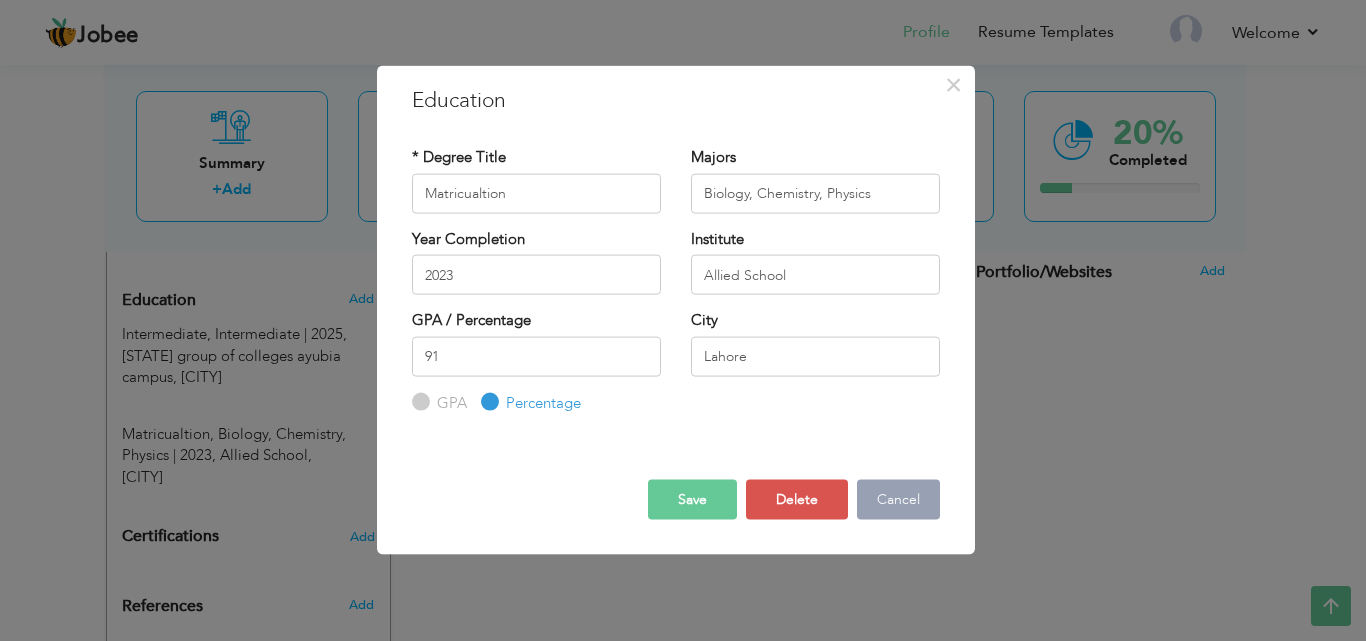 click on "Cancel" at bounding box center (898, 500) 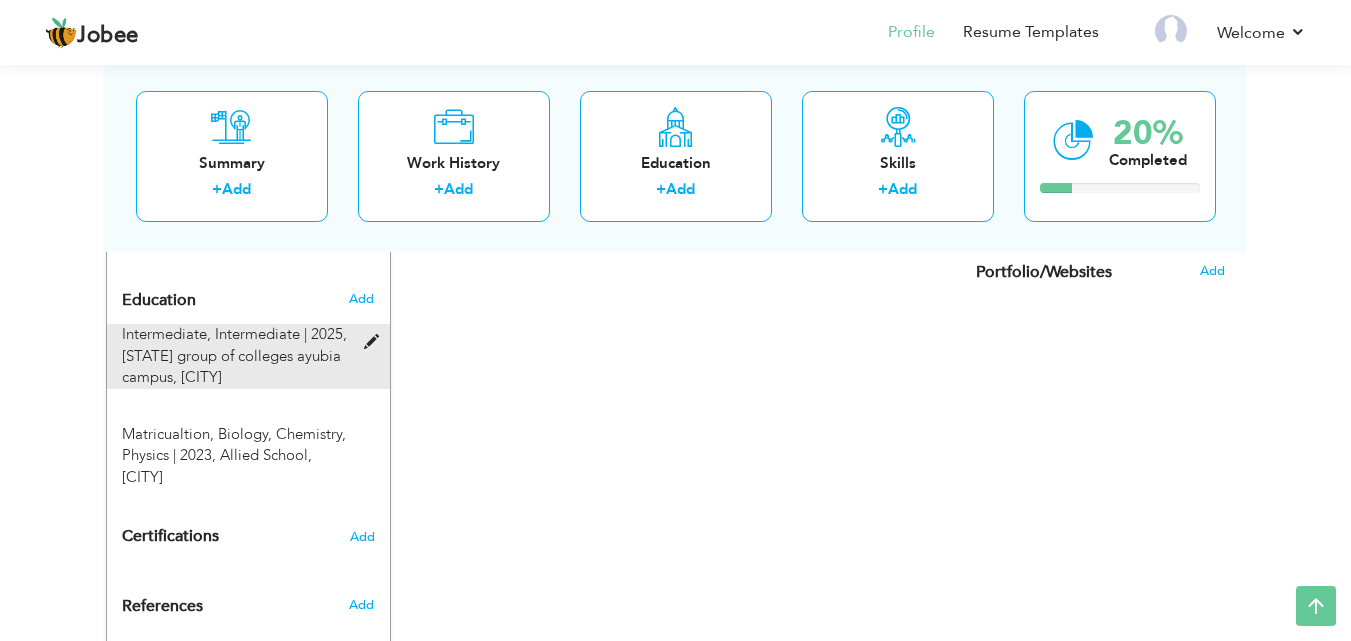 click on "Punjab group of colleges ayubia campus, Lahore" at bounding box center (231, 366) 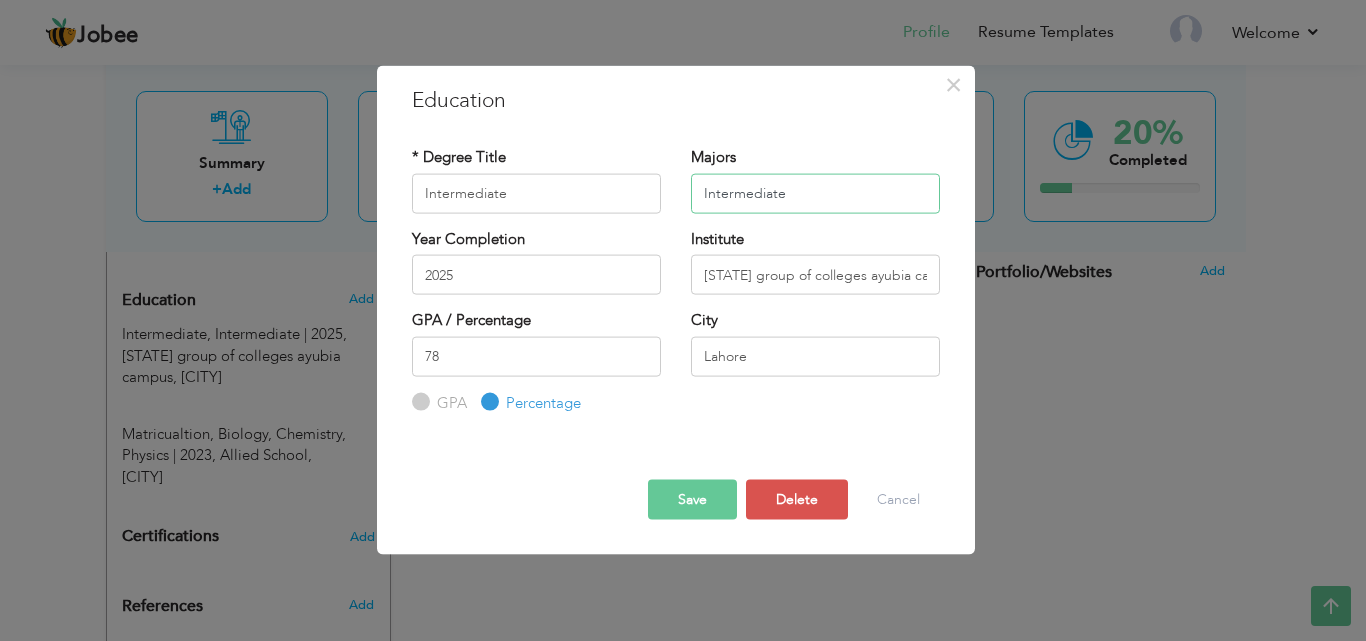 drag, startPoint x: 810, startPoint y: 202, endPoint x: 568, endPoint y: 197, distance: 242.05165 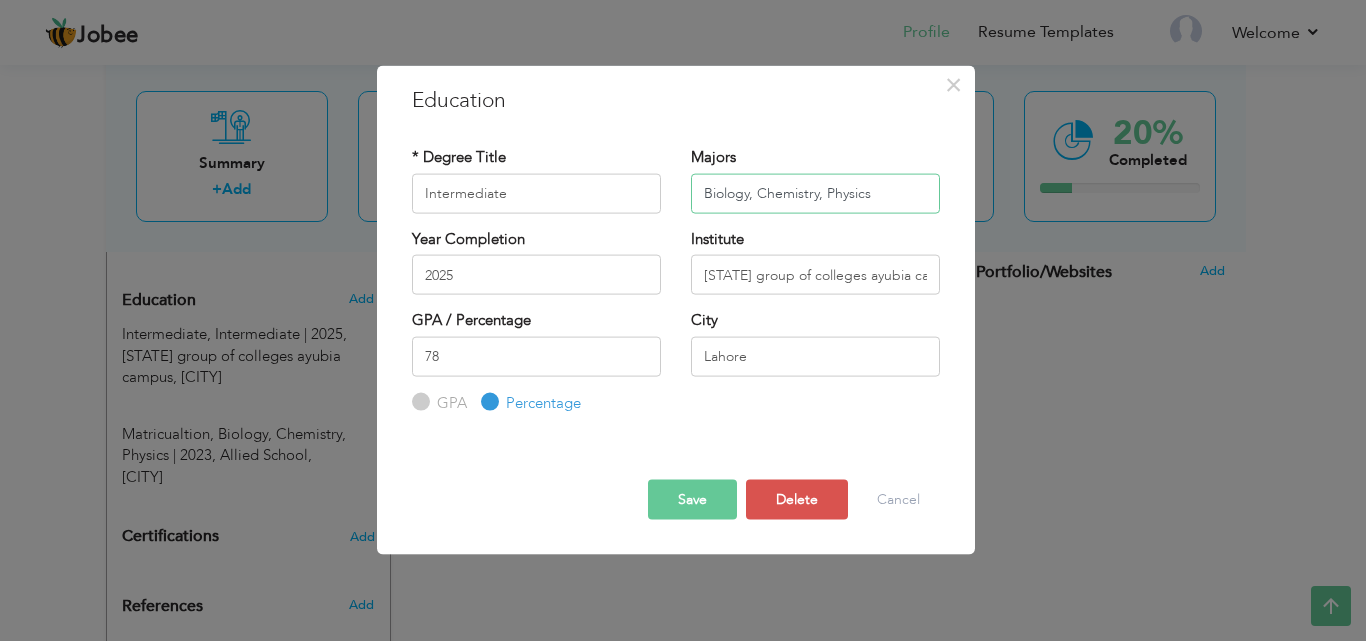 type on "Biology, Chemistry, Physics" 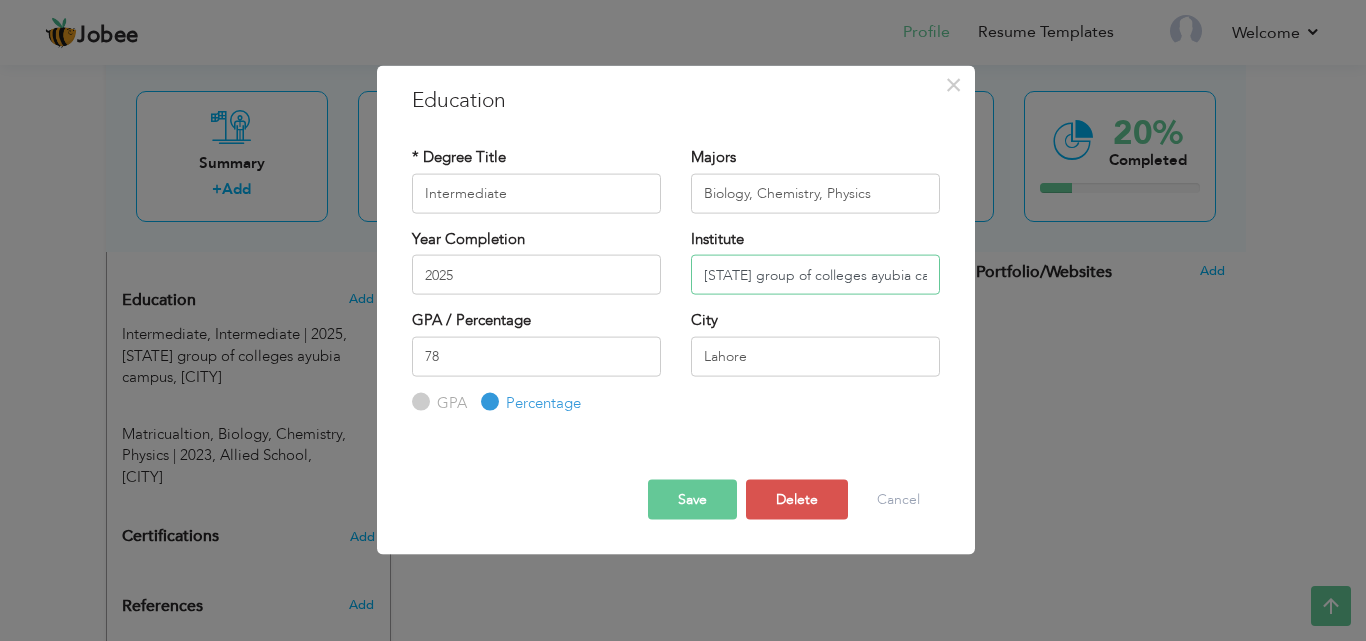 scroll, scrollTop: 0, scrollLeft: 29, axis: horizontal 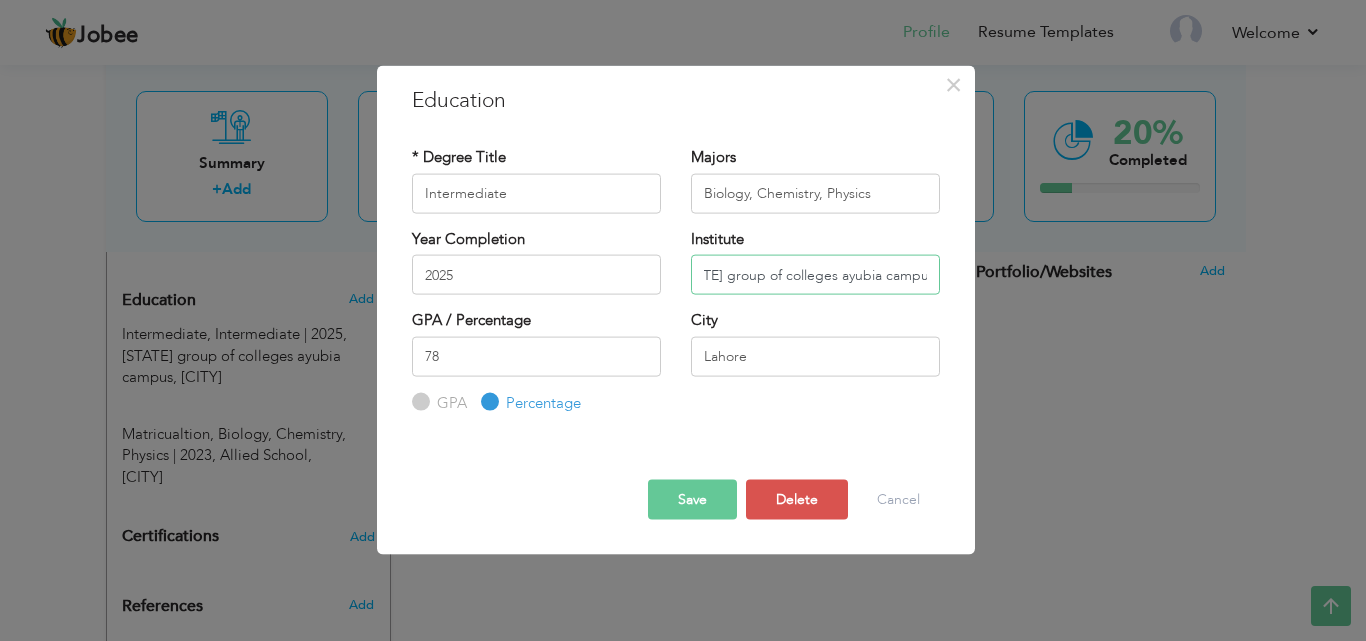 drag, startPoint x: 705, startPoint y: 271, endPoint x: 973, endPoint y: 271, distance: 268 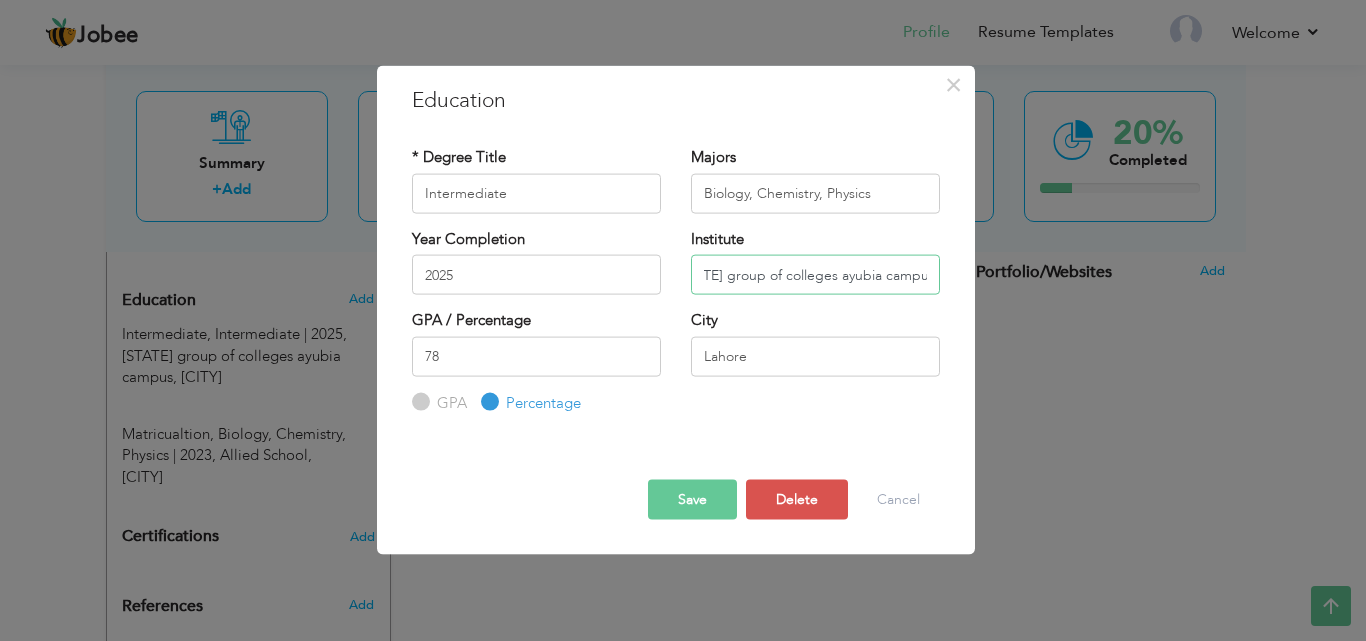 scroll, scrollTop: 0, scrollLeft: 0, axis: both 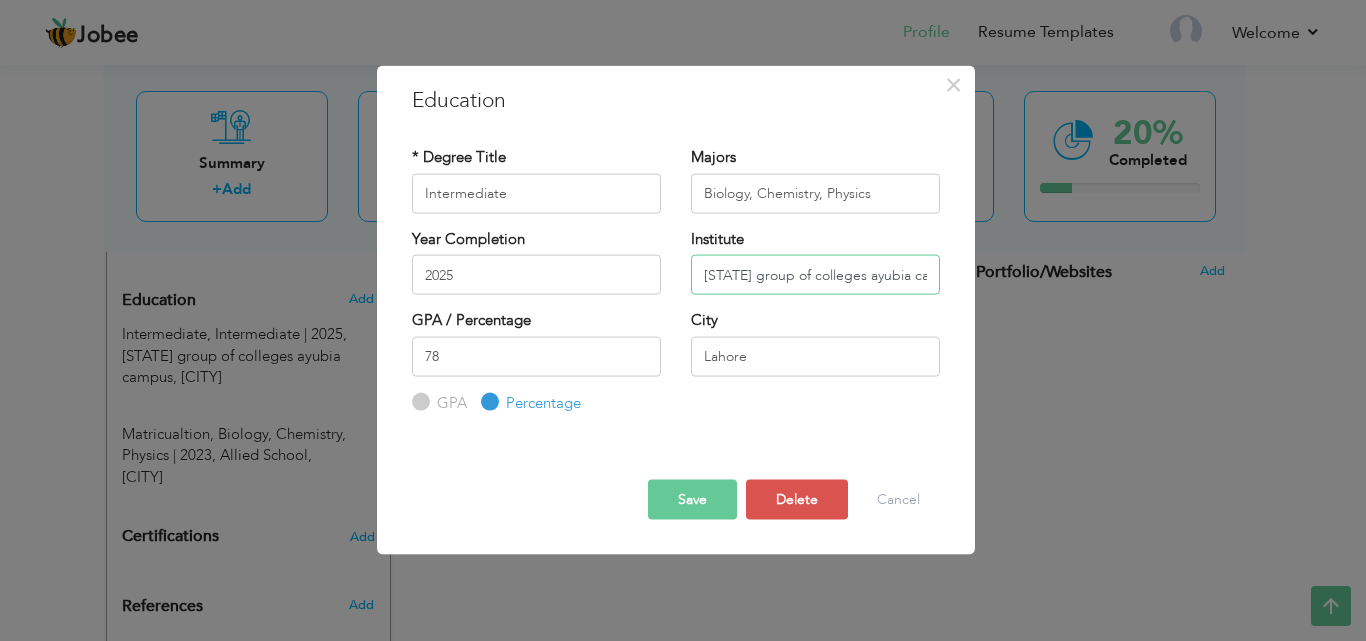 paste on "Group Of Colleges Ayubia C" 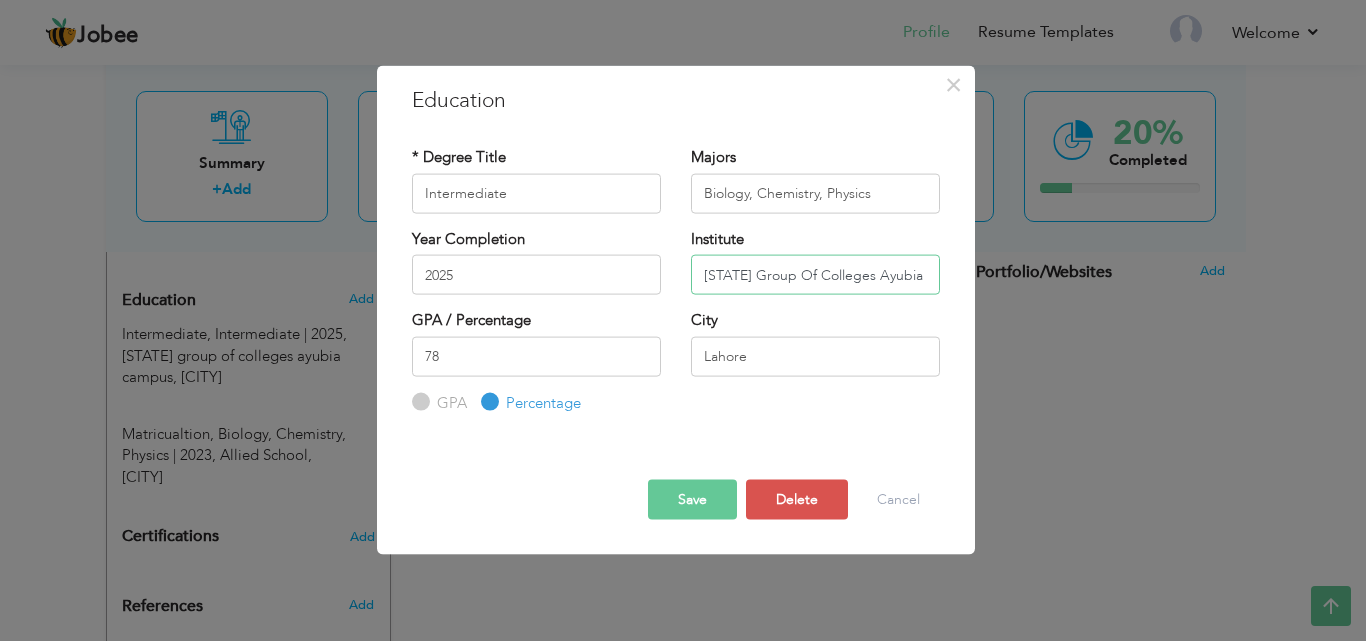 scroll, scrollTop: 0, scrollLeft: 43, axis: horizontal 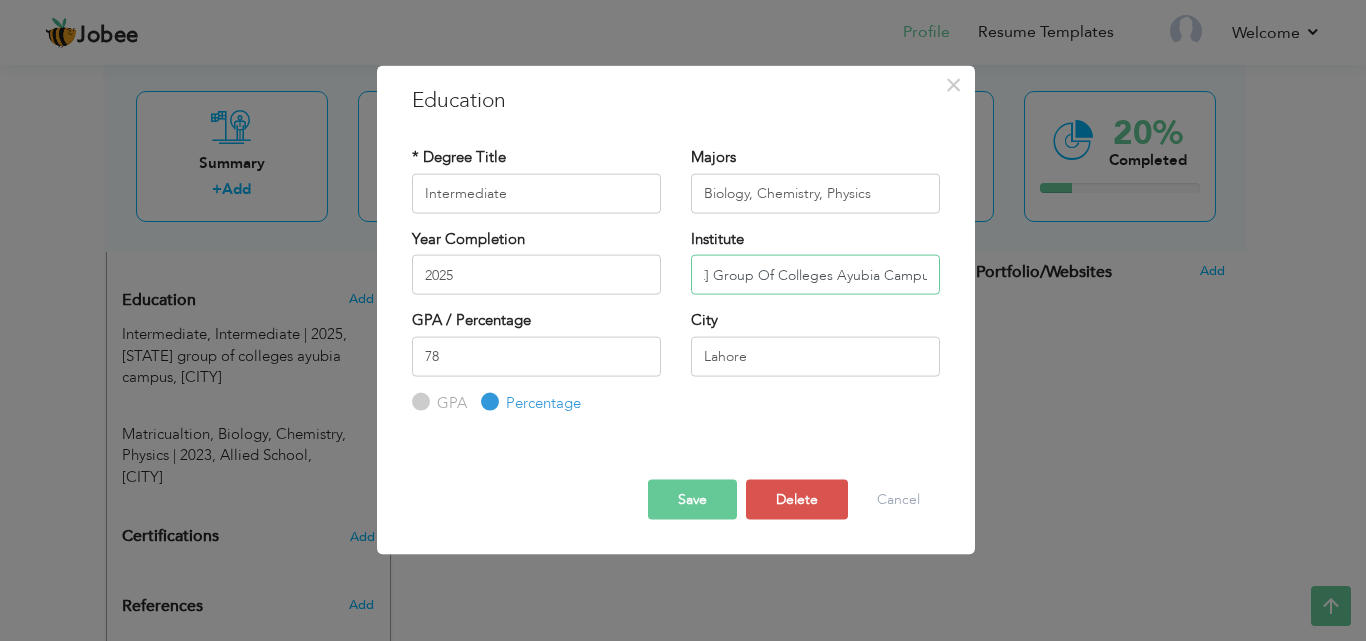 type on "Punjab Group Of Colleges Ayubia Campus" 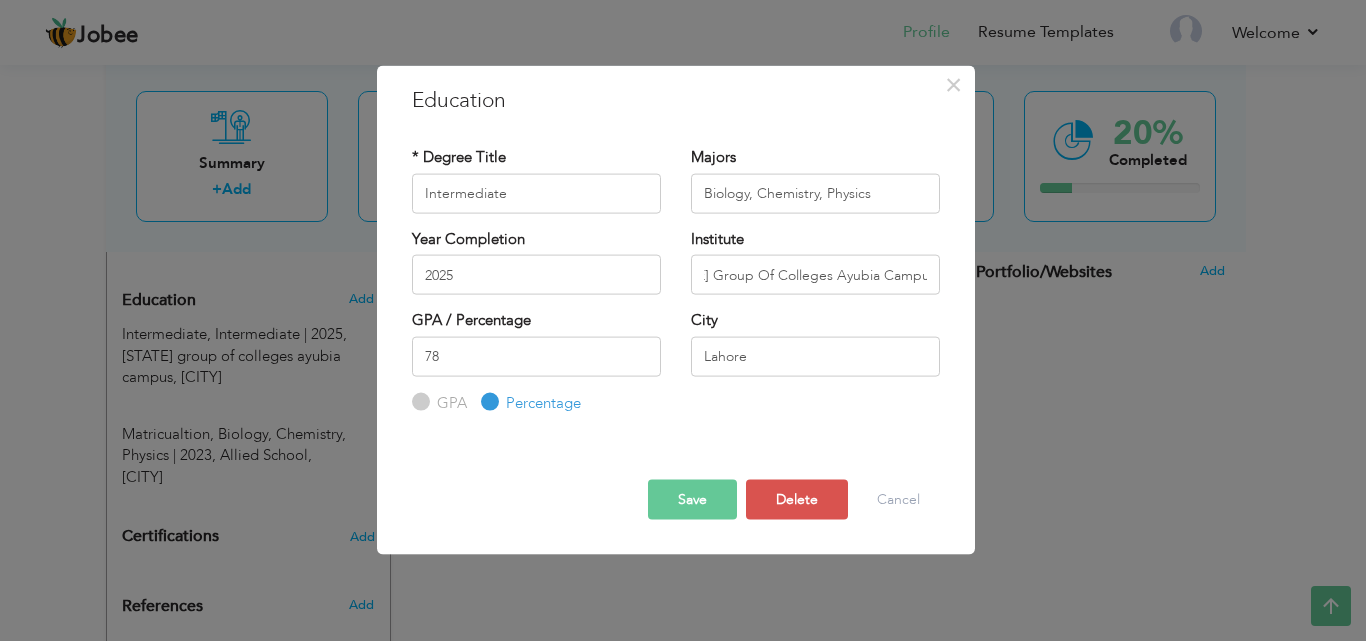 click on "City
Lahore" at bounding box center (815, 350) 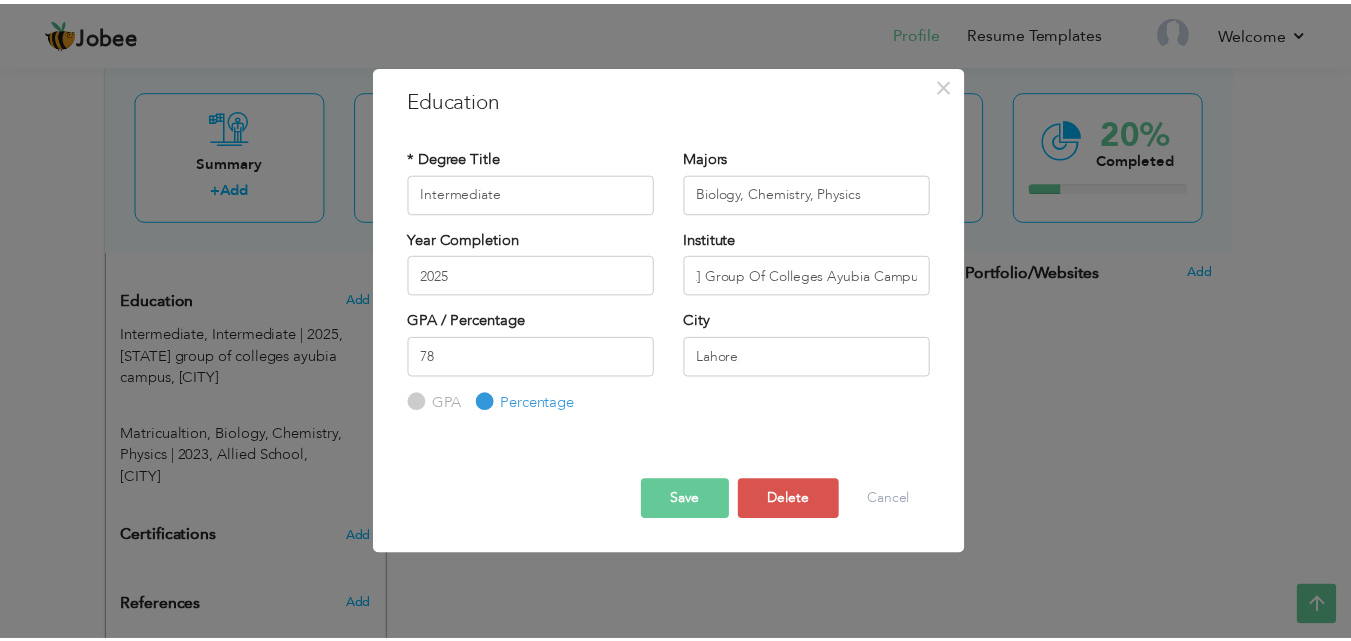 scroll, scrollTop: 0, scrollLeft: 0, axis: both 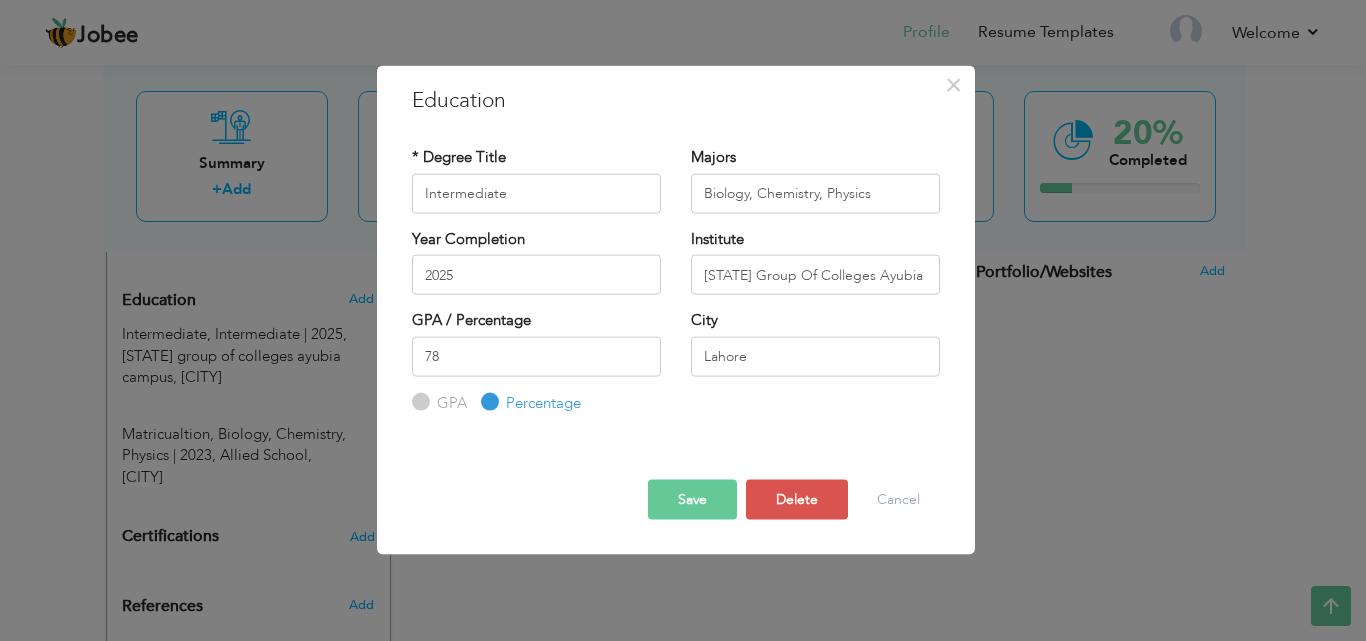 click on "Save" at bounding box center [692, 500] 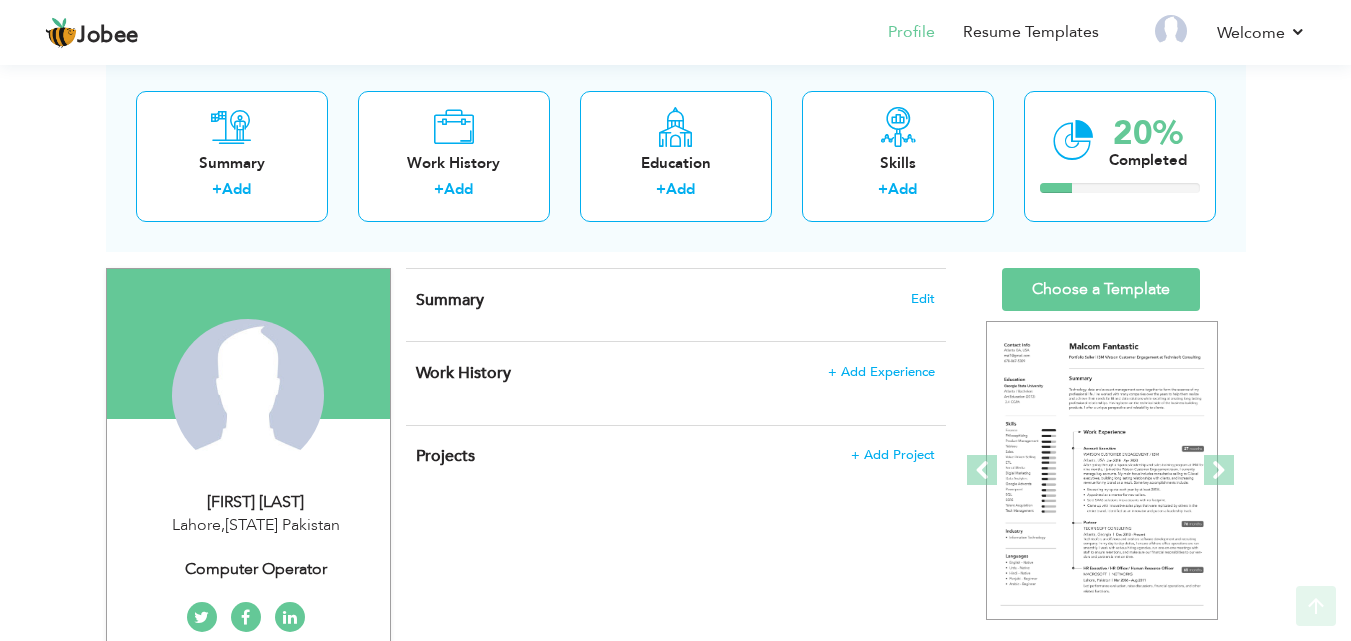 scroll, scrollTop: 440, scrollLeft: 0, axis: vertical 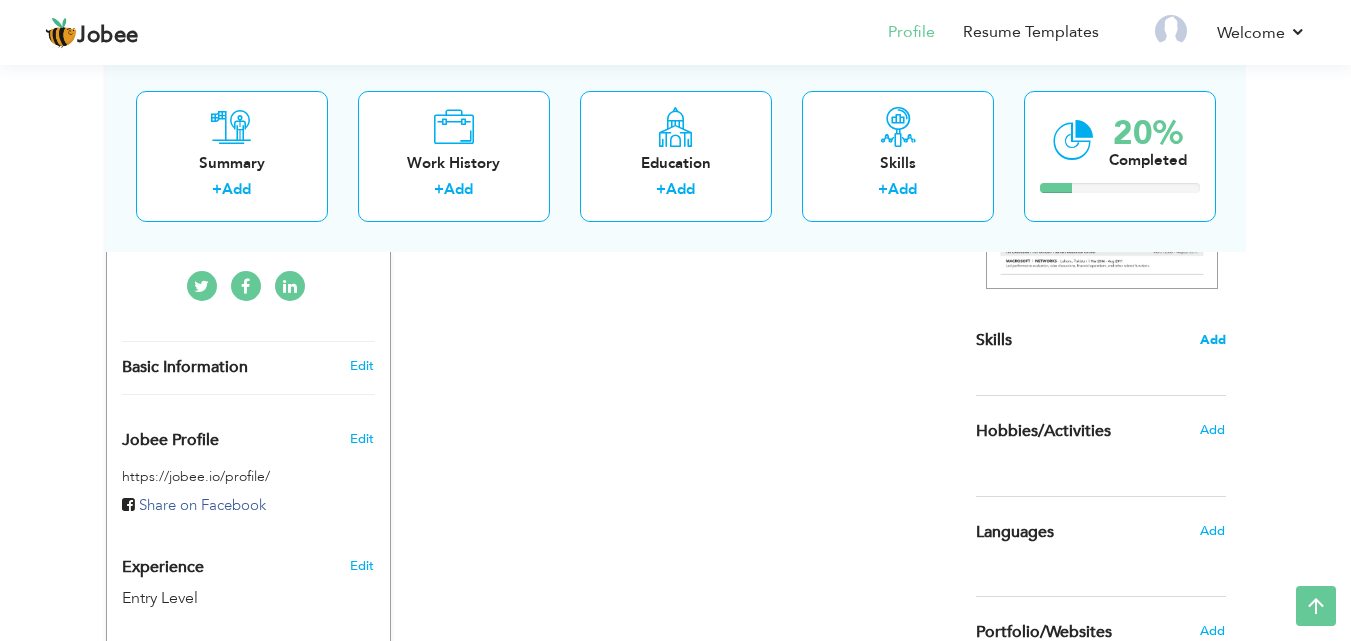 click on "Add" at bounding box center [1213, 340] 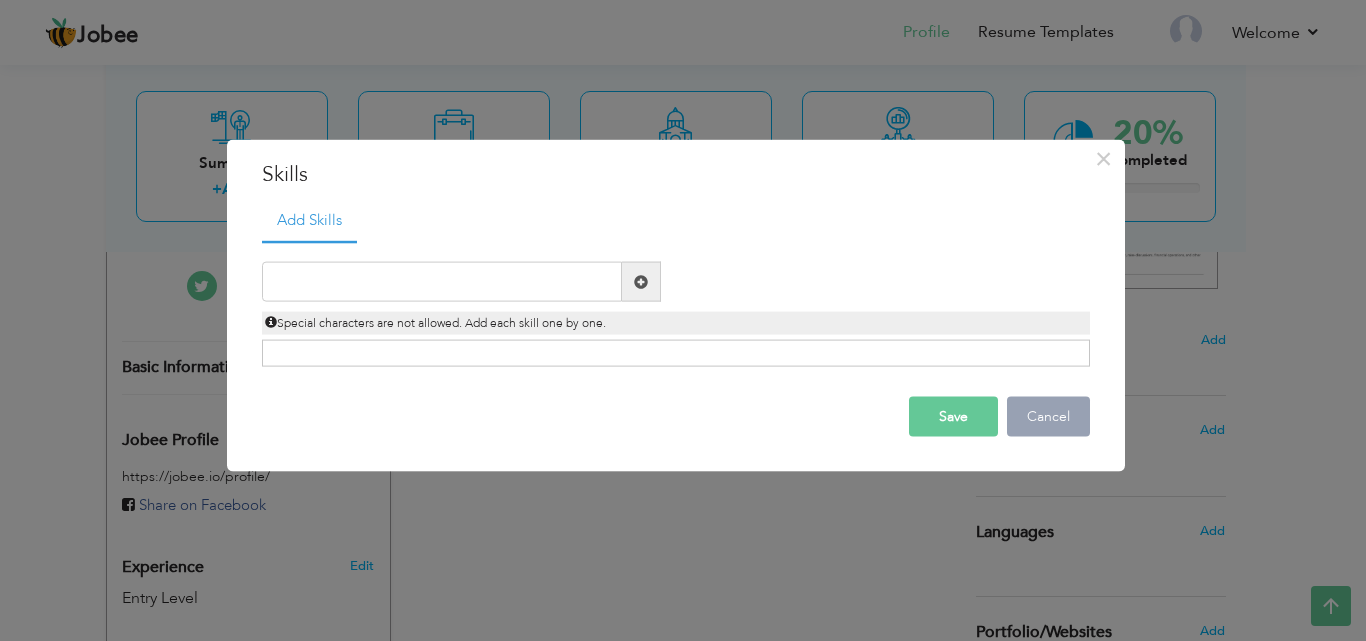 click on "Cancel" at bounding box center [1048, 417] 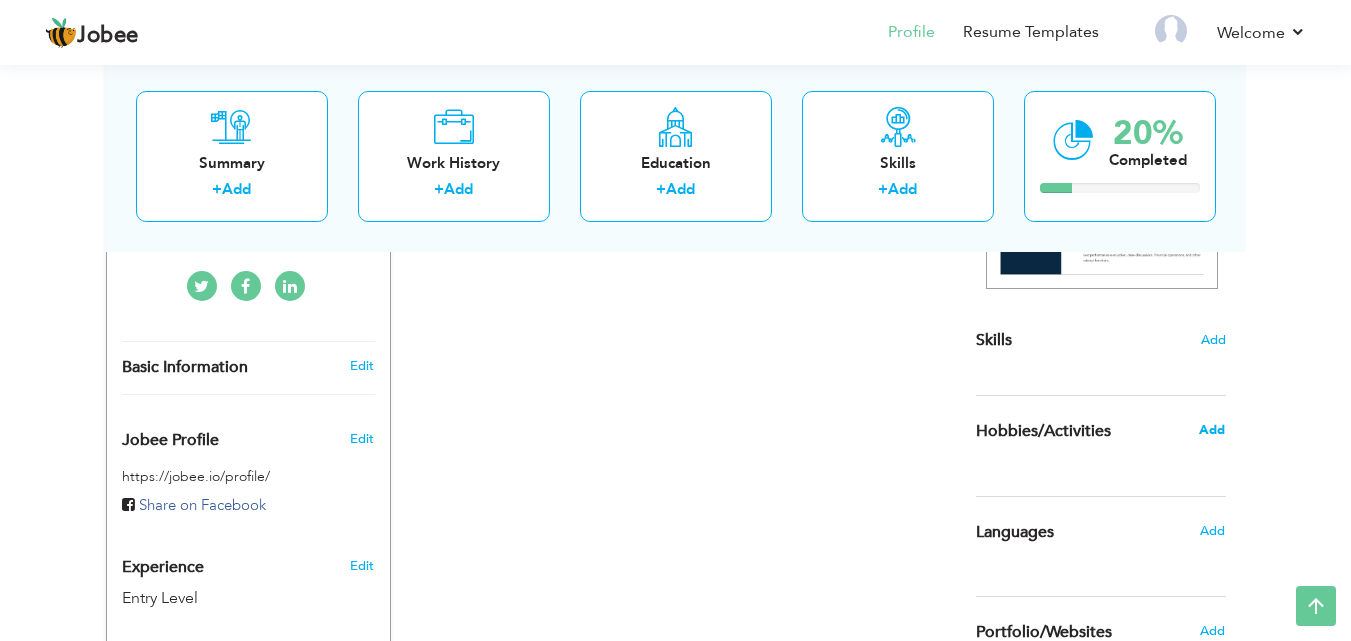 click on "Add" at bounding box center (1212, 430) 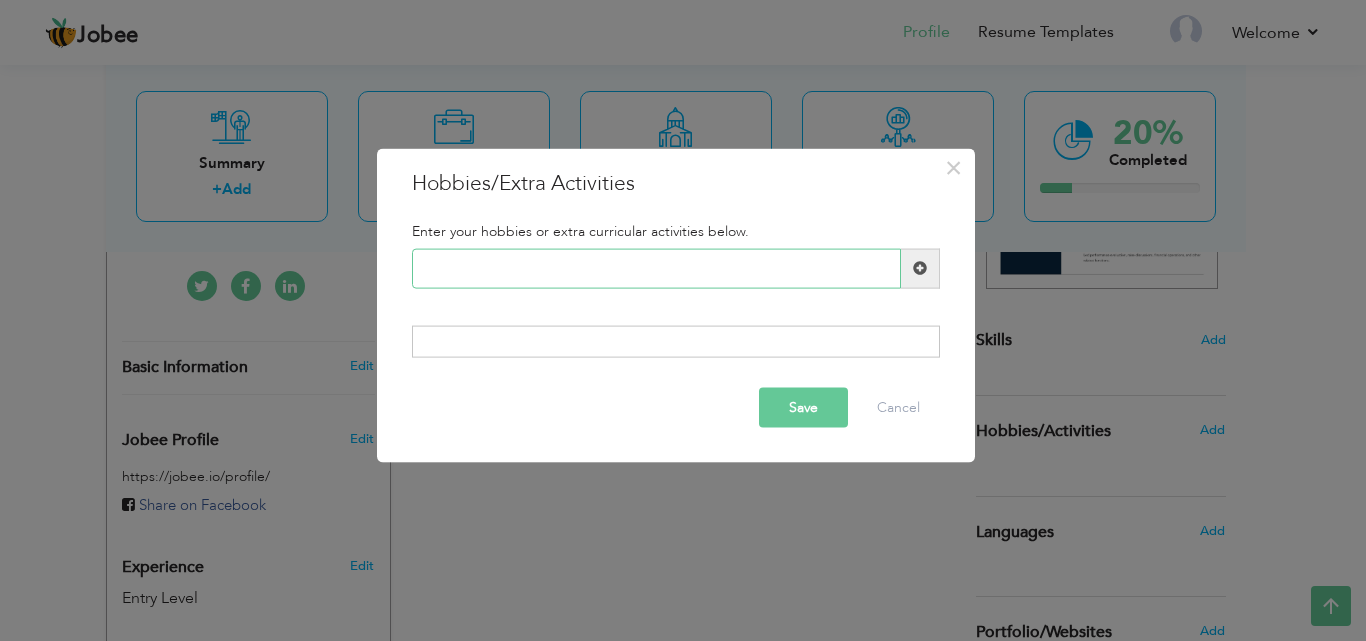 click at bounding box center (656, 268) 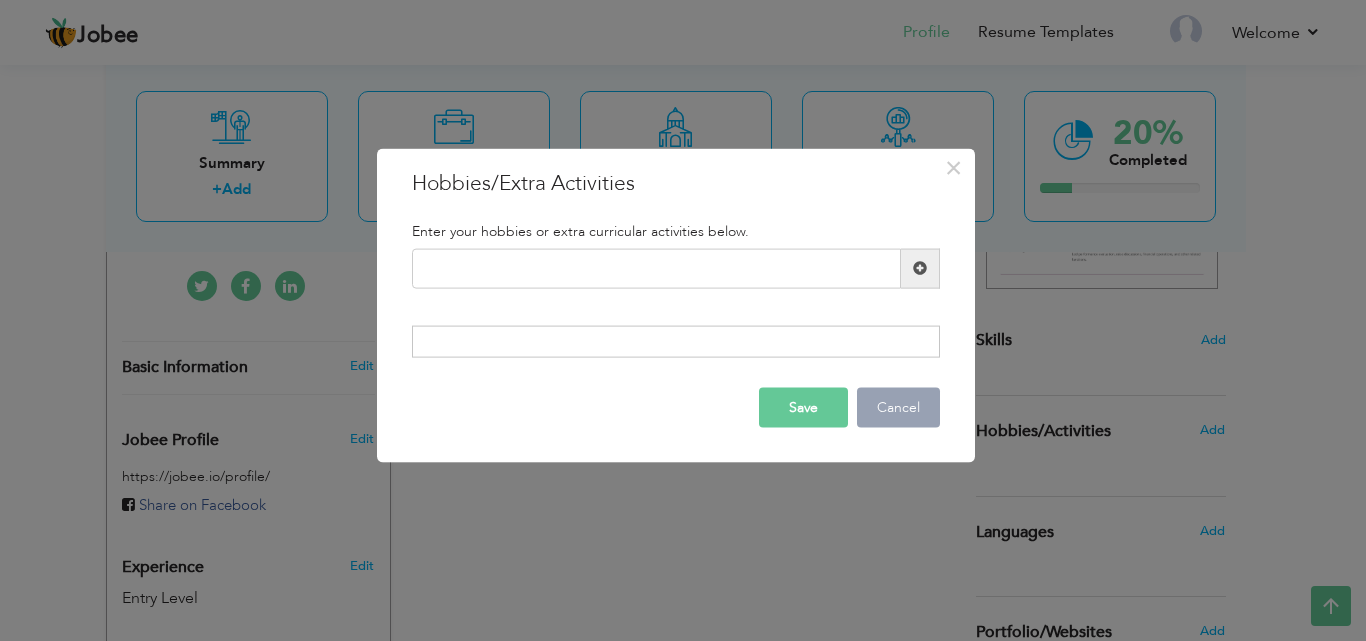 click on "Cancel" at bounding box center [898, 408] 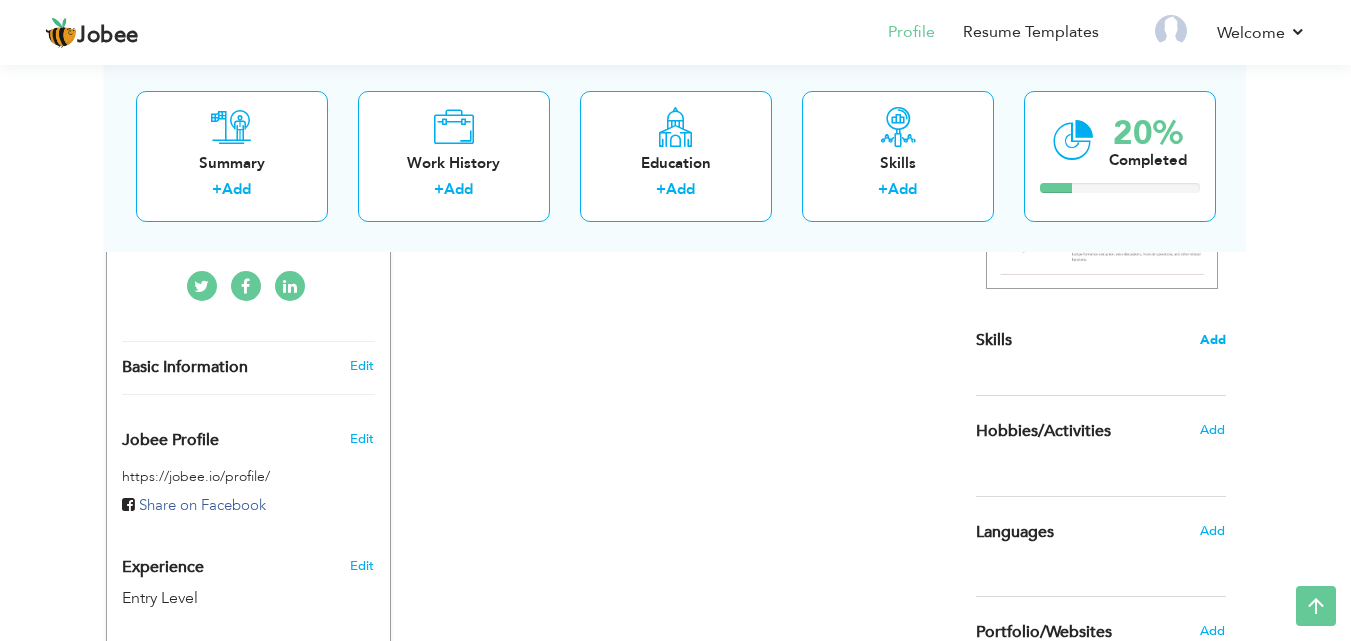 click on "Add" at bounding box center (1213, 340) 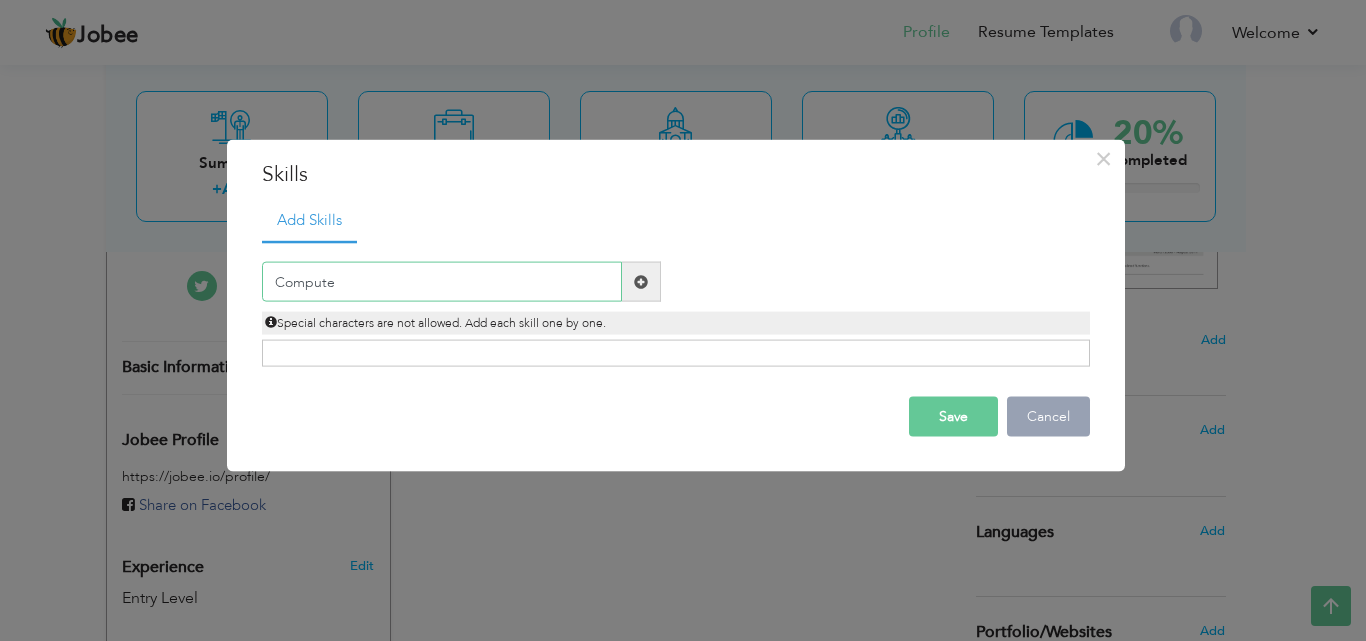 type on "Compute" 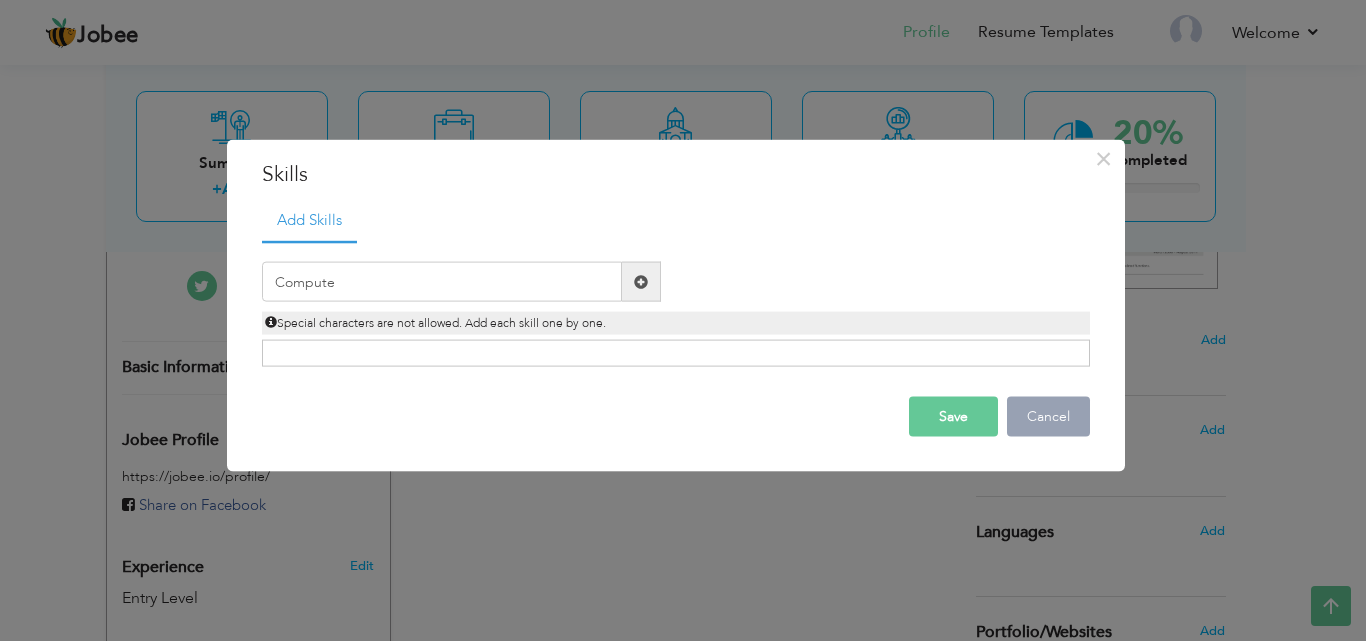click on "Cancel" at bounding box center [1048, 417] 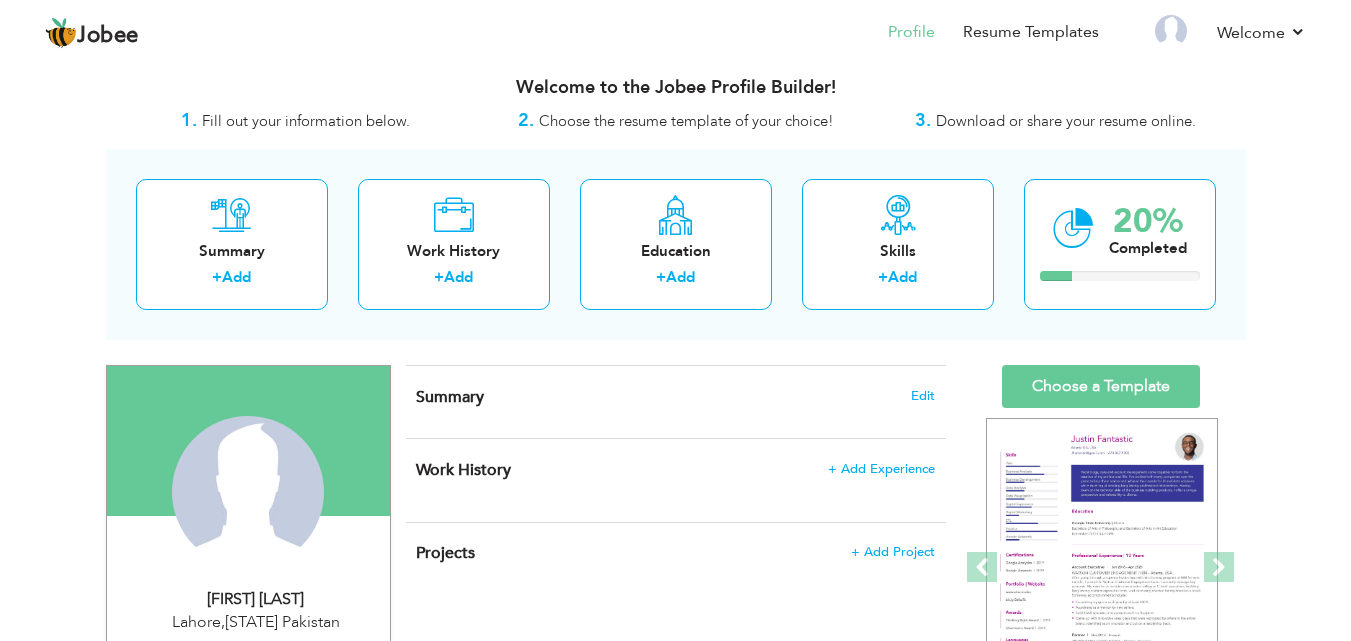 scroll, scrollTop: 0, scrollLeft: 0, axis: both 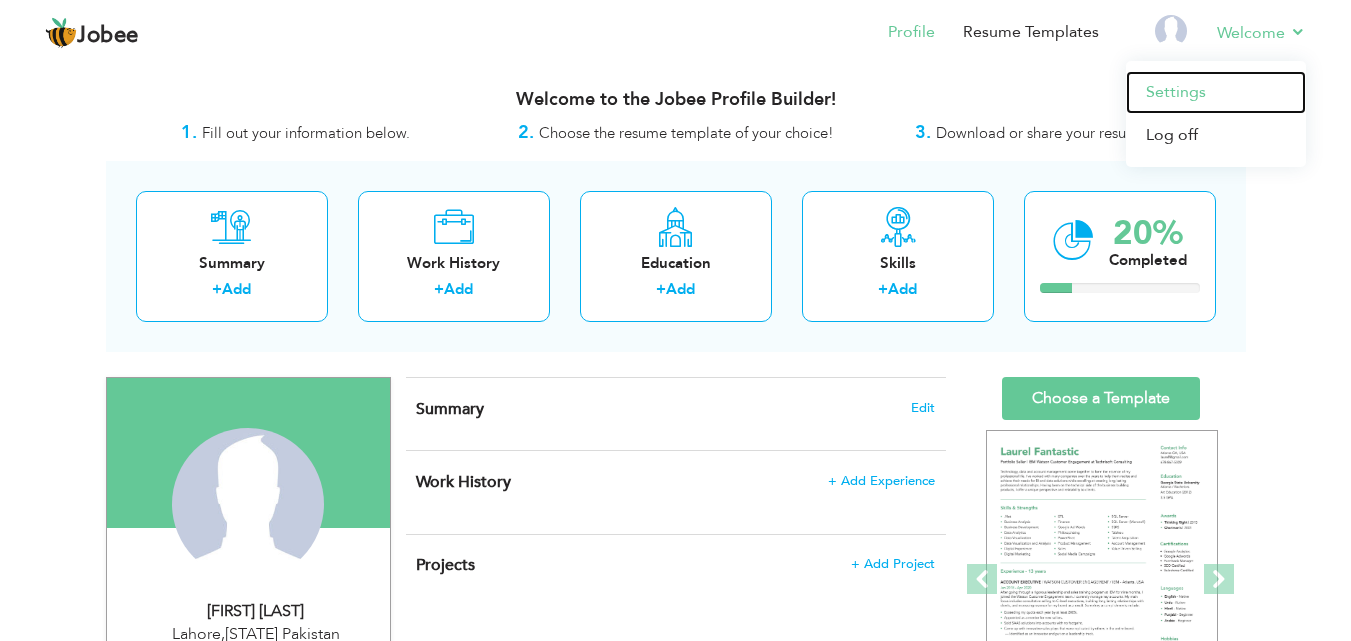 click on "Settings" at bounding box center [1216, 92] 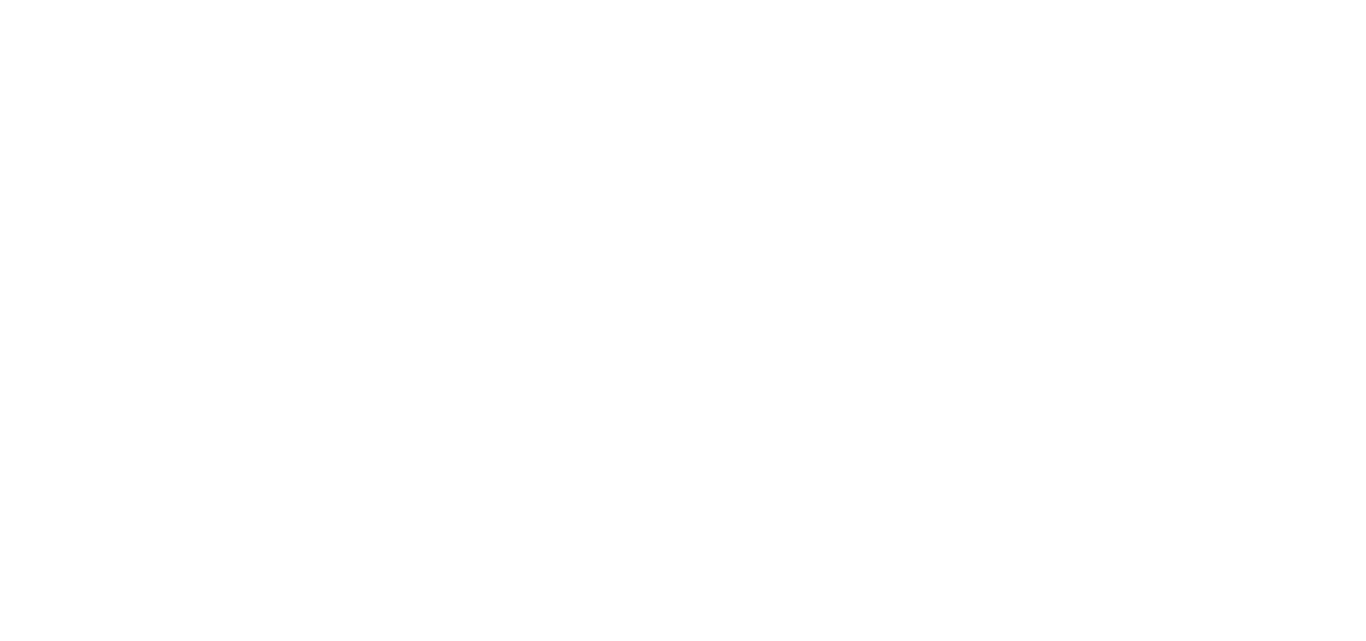 scroll, scrollTop: 0, scrollLeft: 0, axis: both 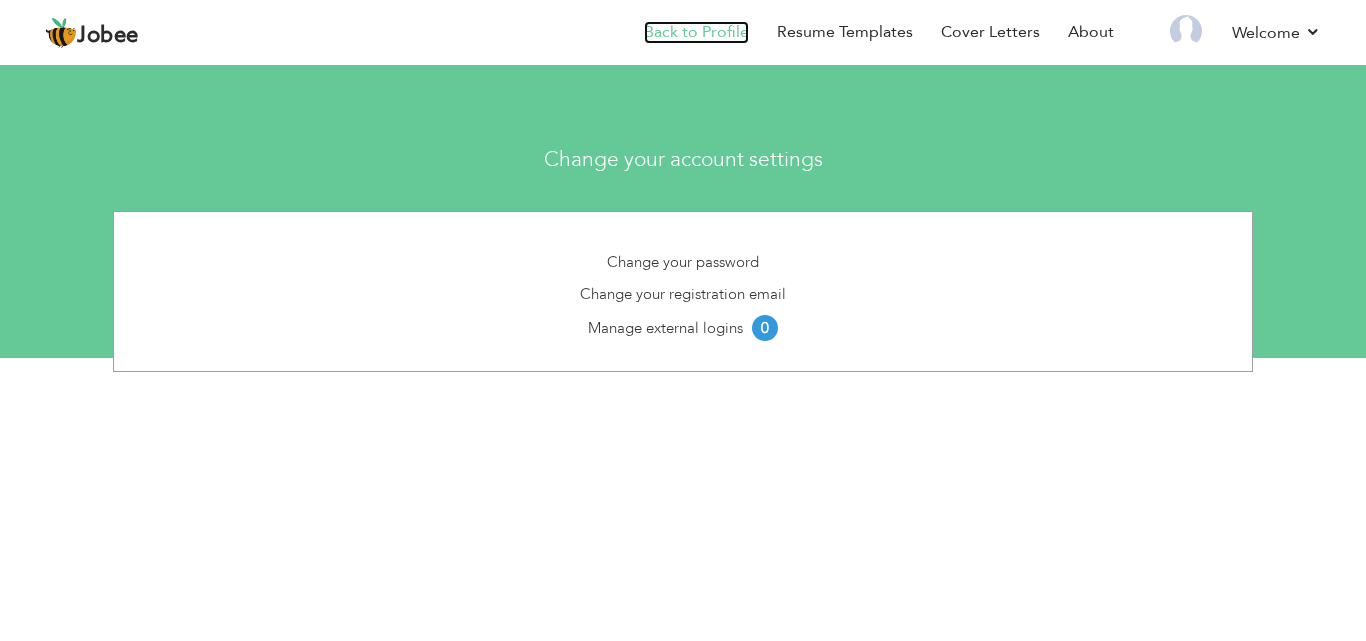 click on "Back to Profile" at bounding box center (696, 32) 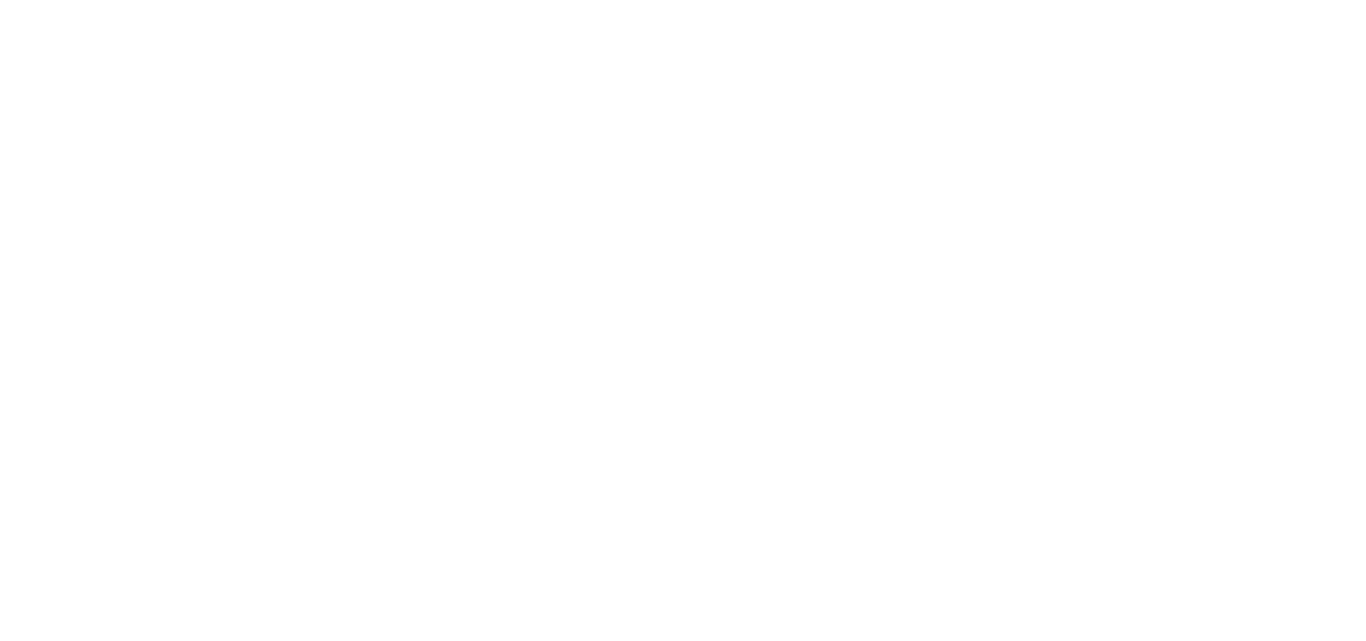 scroll, scrollTop: 0, scrollLeft: 0, axis: both 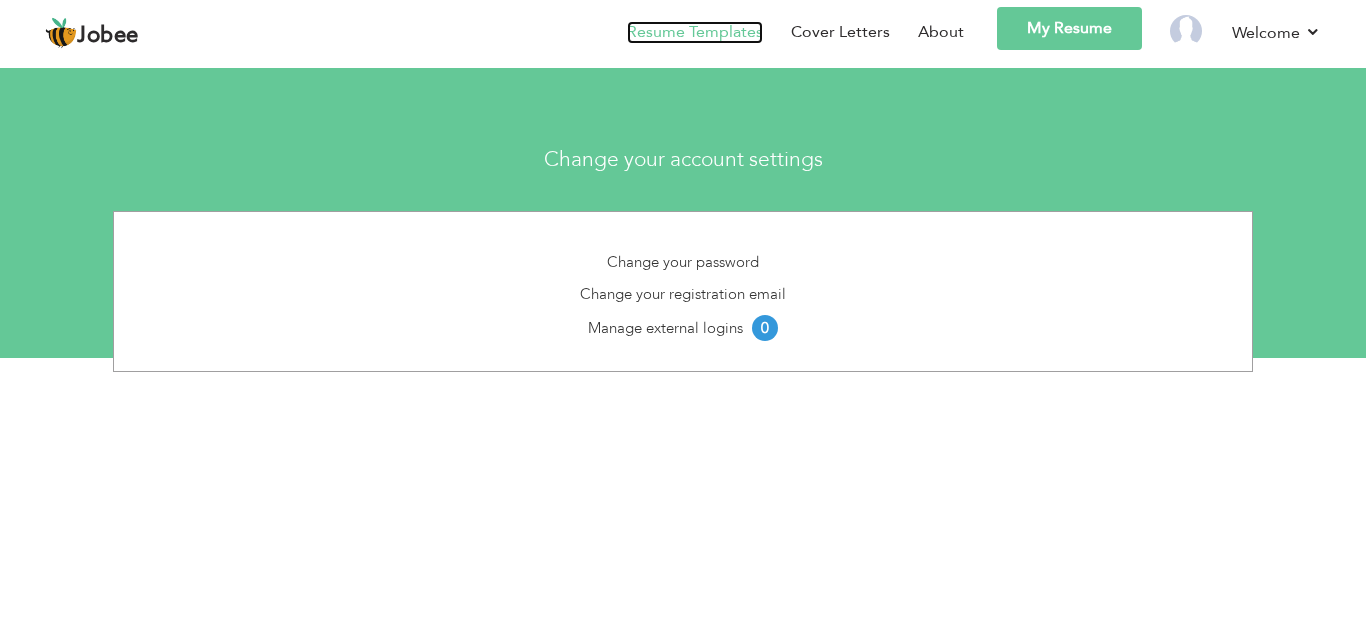 click on "Resume Templates" at bounding box center (695, 32) 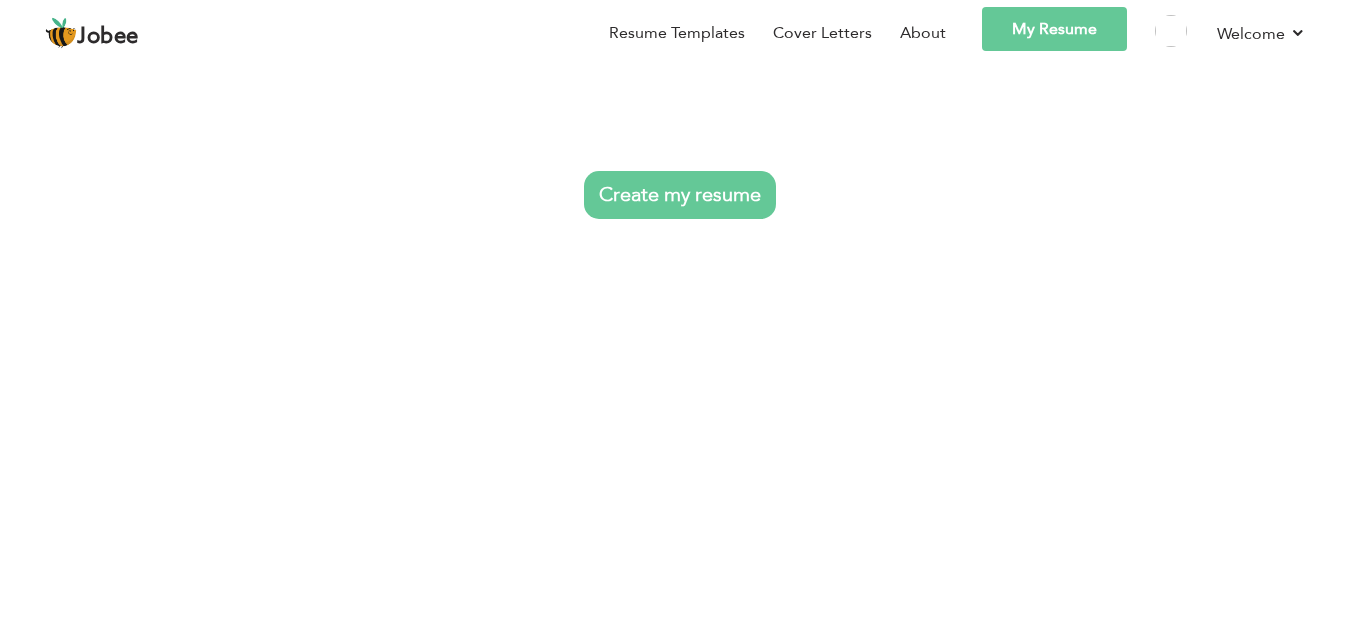 scroll, scrollTop: 0, scrollLeft: 0, axis: both 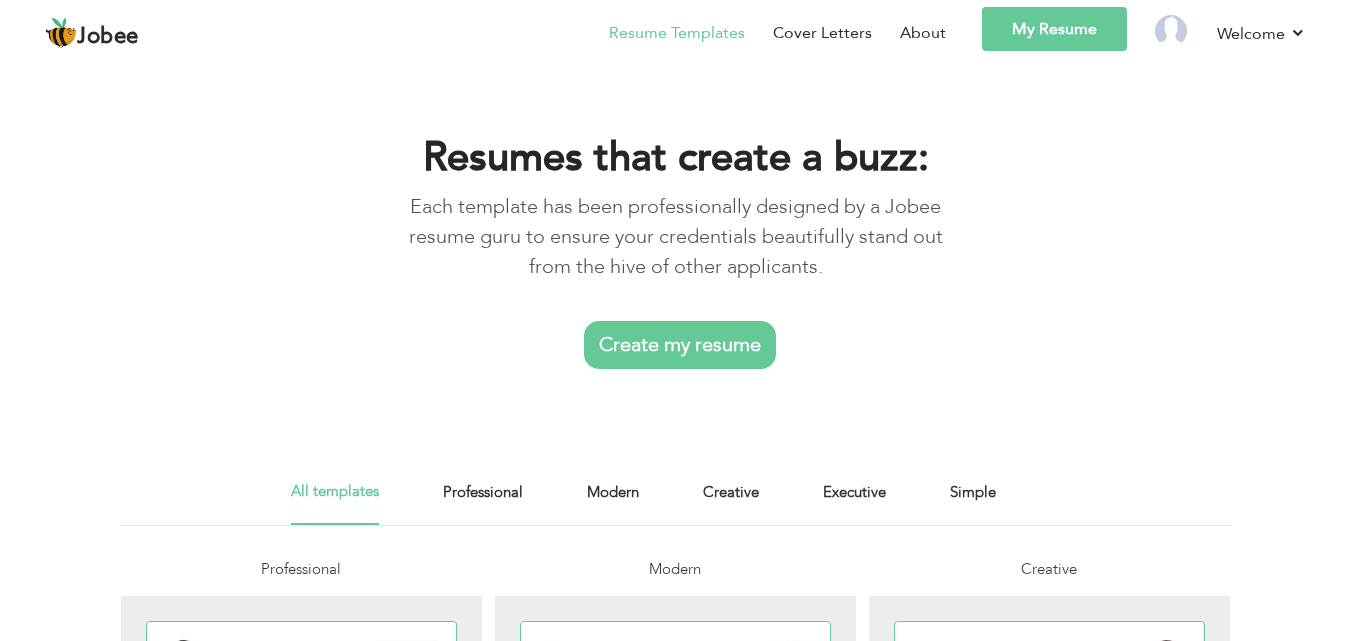 click on "My Resume" at bounding box center [1054, 29] 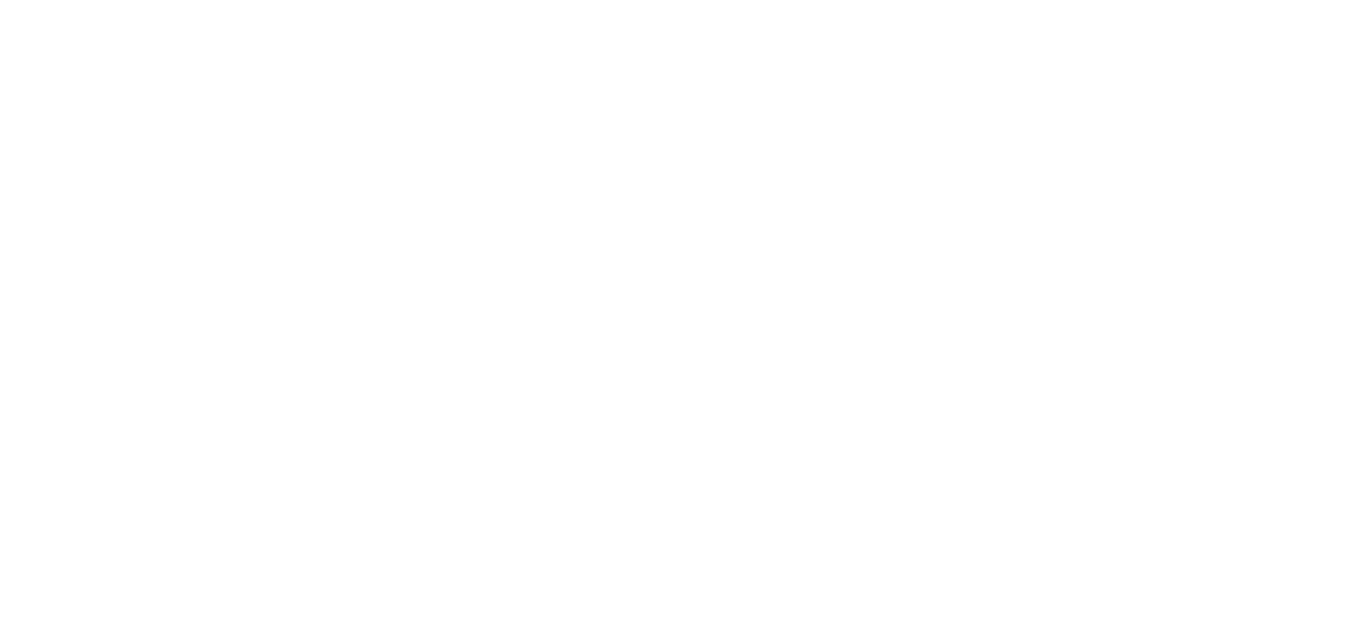 scroll, scrollTop: 0, scrollLeft: 0, axis: both 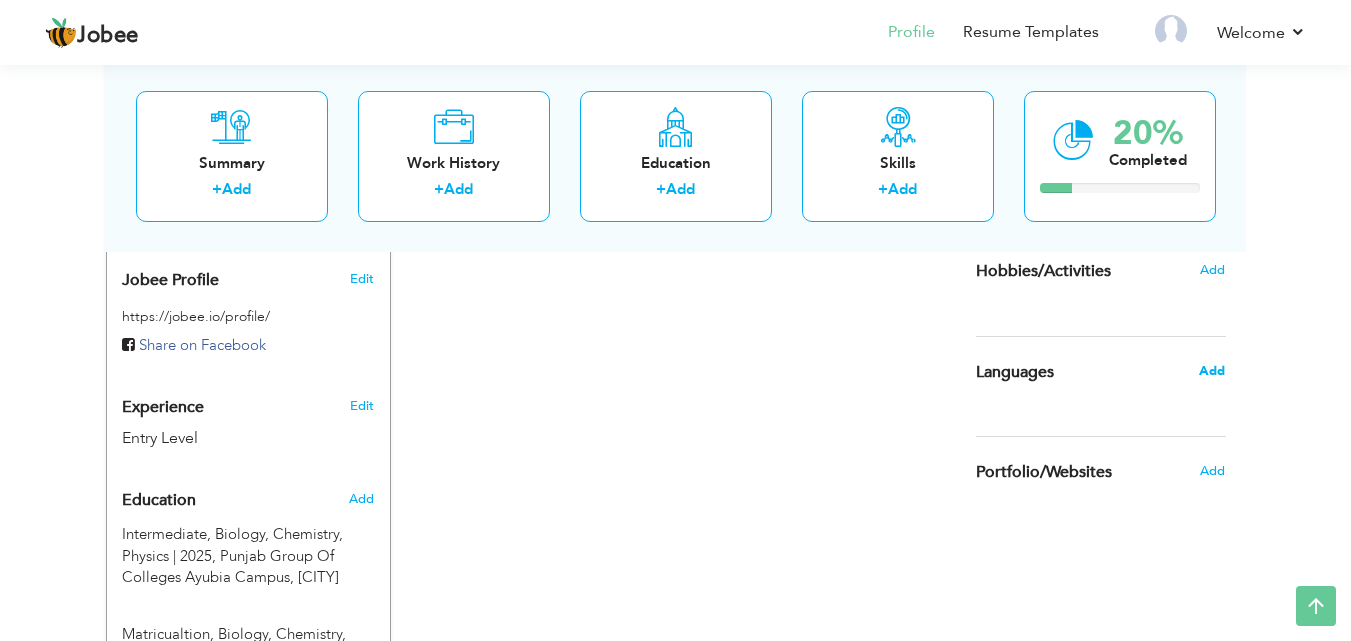 click on "Add" at bounding box center [1212, 371] 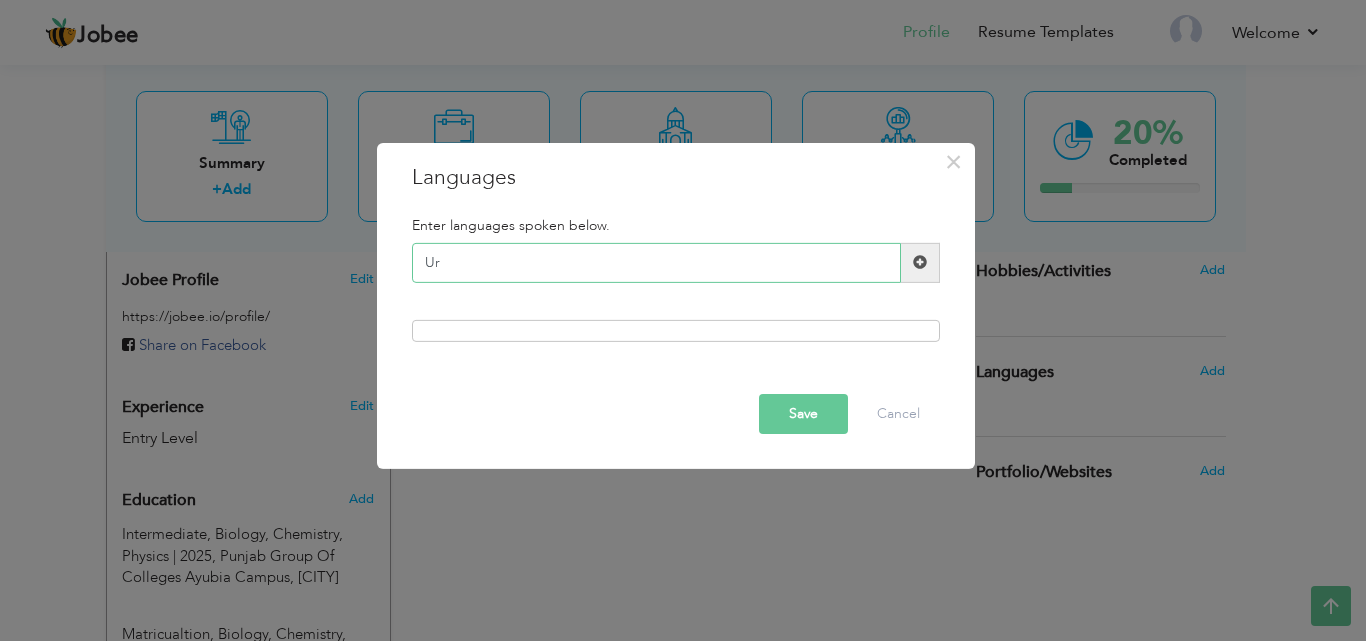 type on "U" 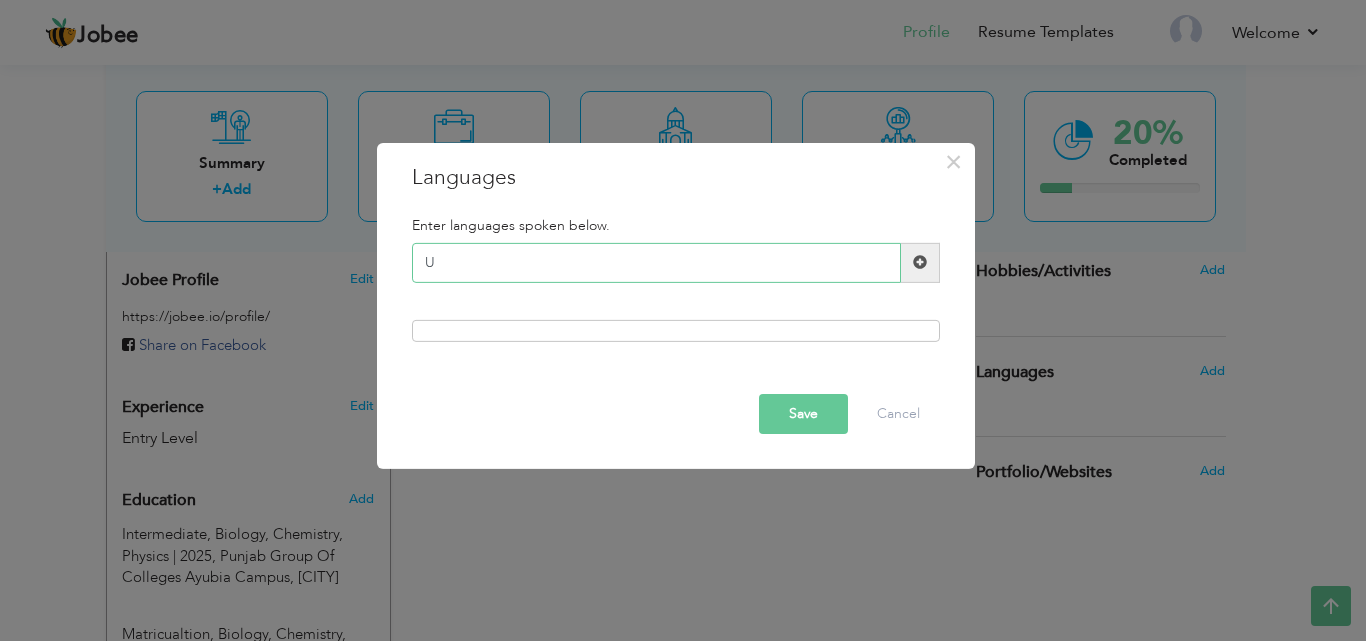 type 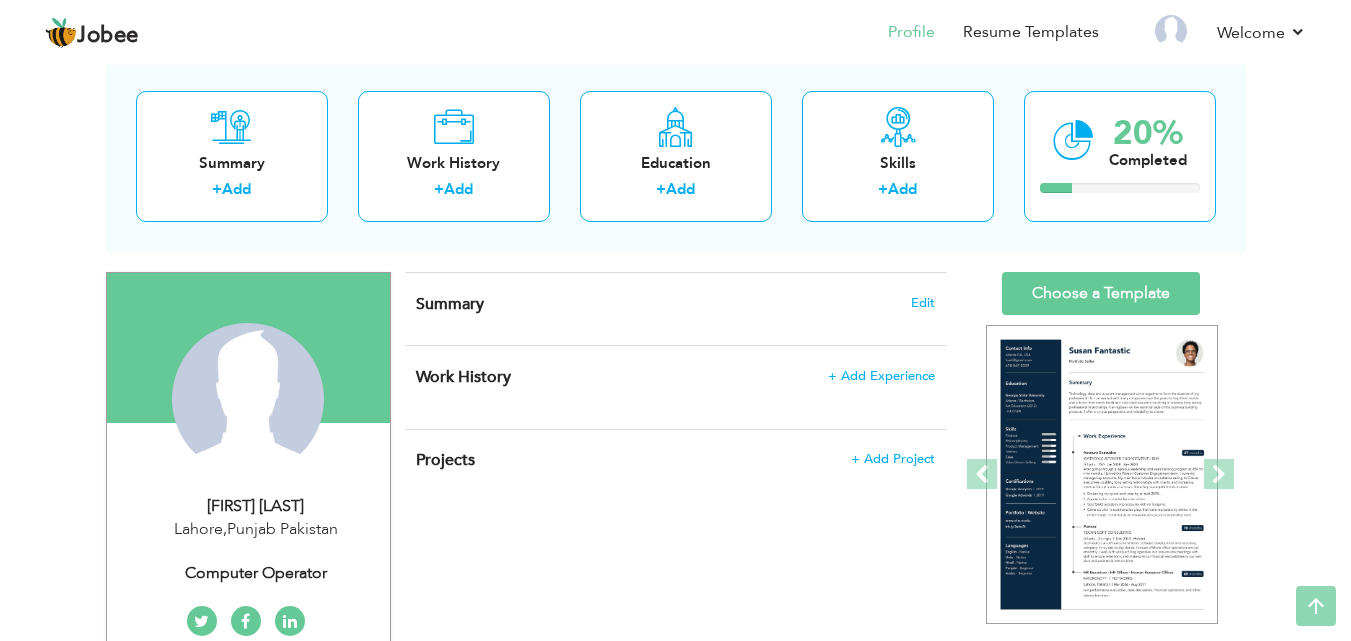 scroll, scrollTop: 0, scrollLeft: 0, axis: both 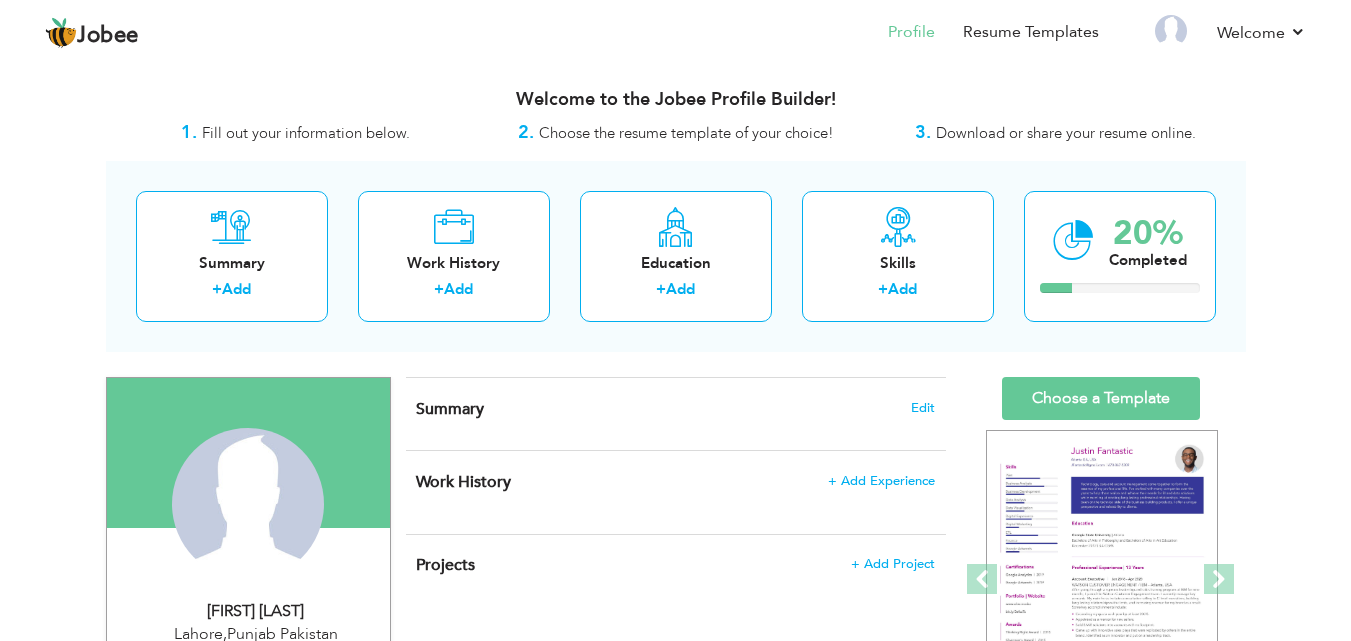 click on "View Resume
Export PDF
Profile
Summary
Public Link
Experience
Education
Awards
Work Histroy
Projects
Certifications
Skills
Preferred Job City" at bounding box center (675, 809) 